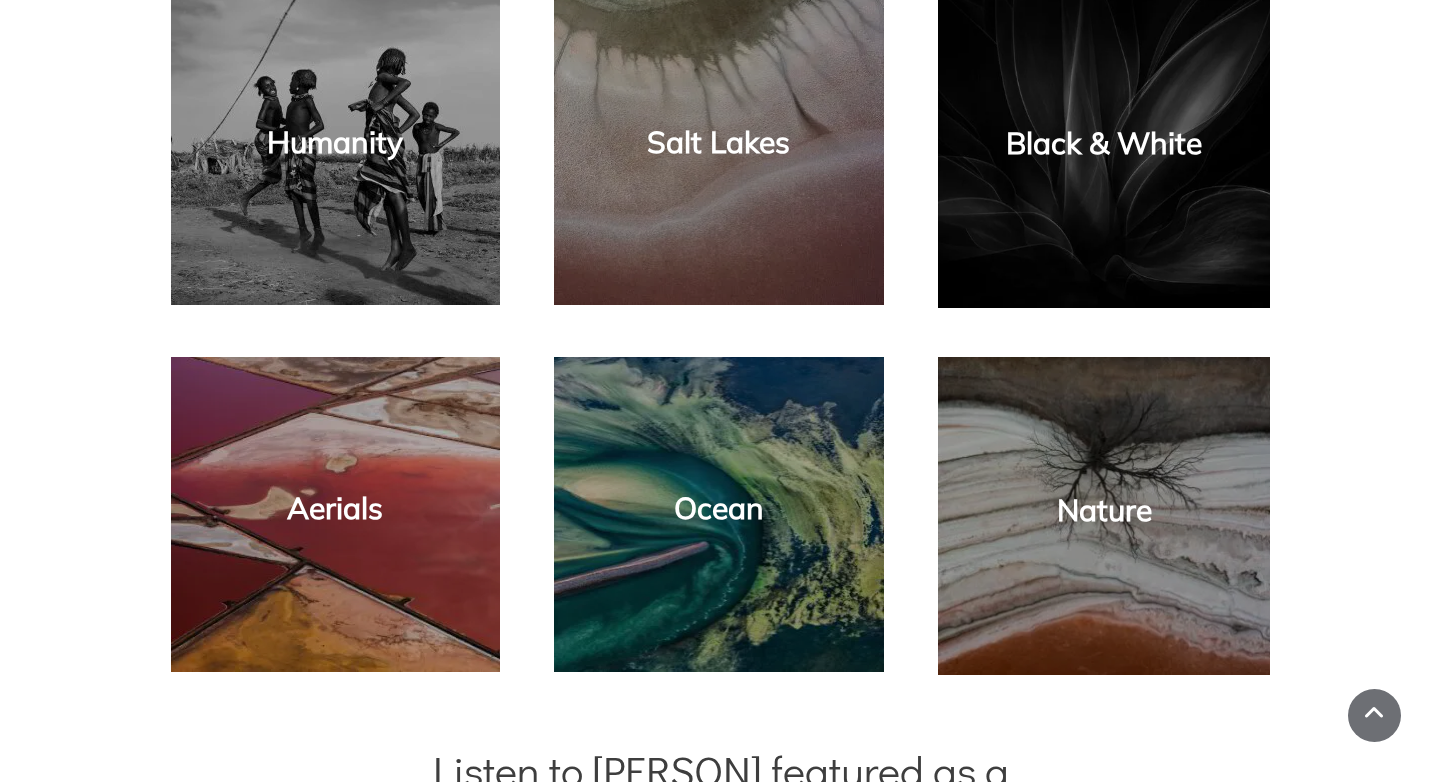 scroll, scrollTop: 1360, scrollLeft: 0, axis: vertical 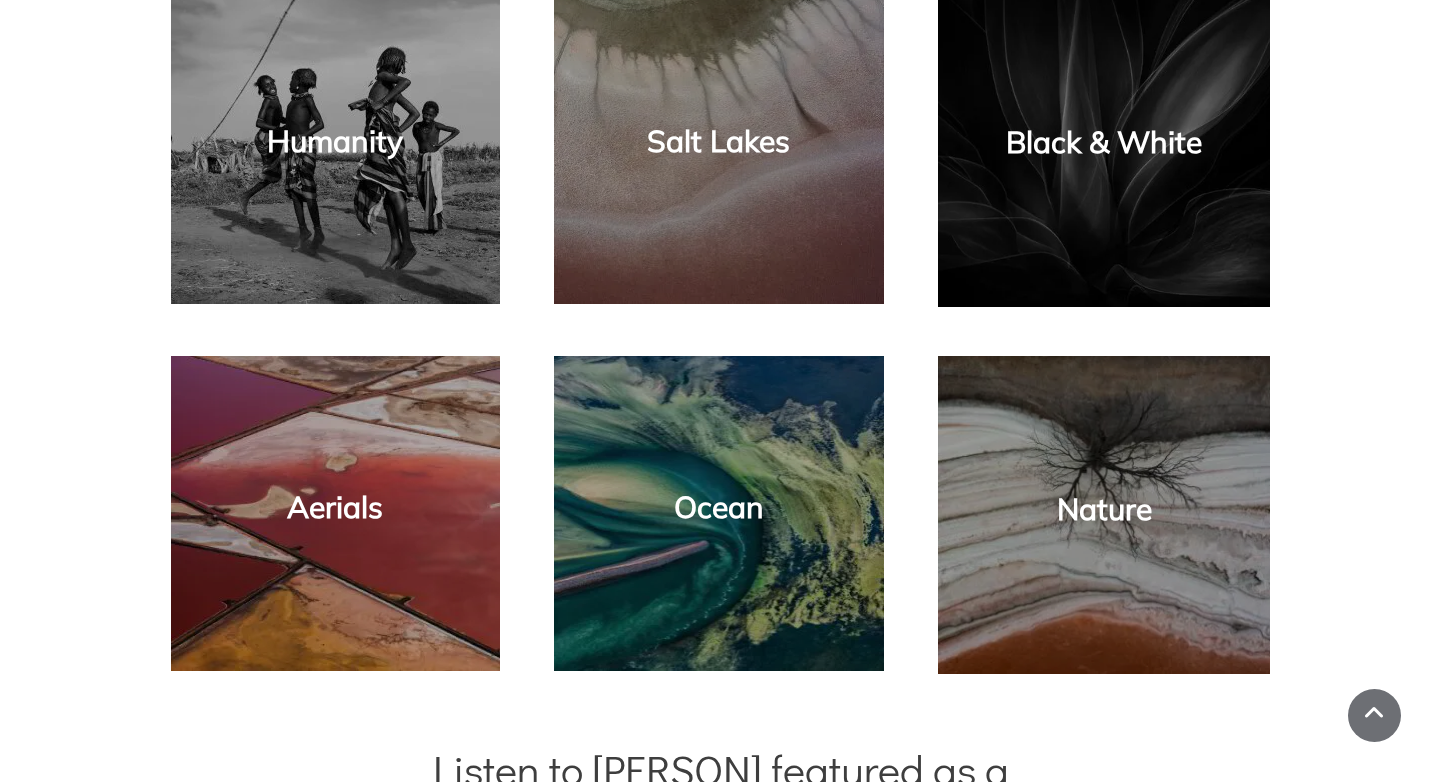 click on "Black & White" at bounding box center (1104, 142) 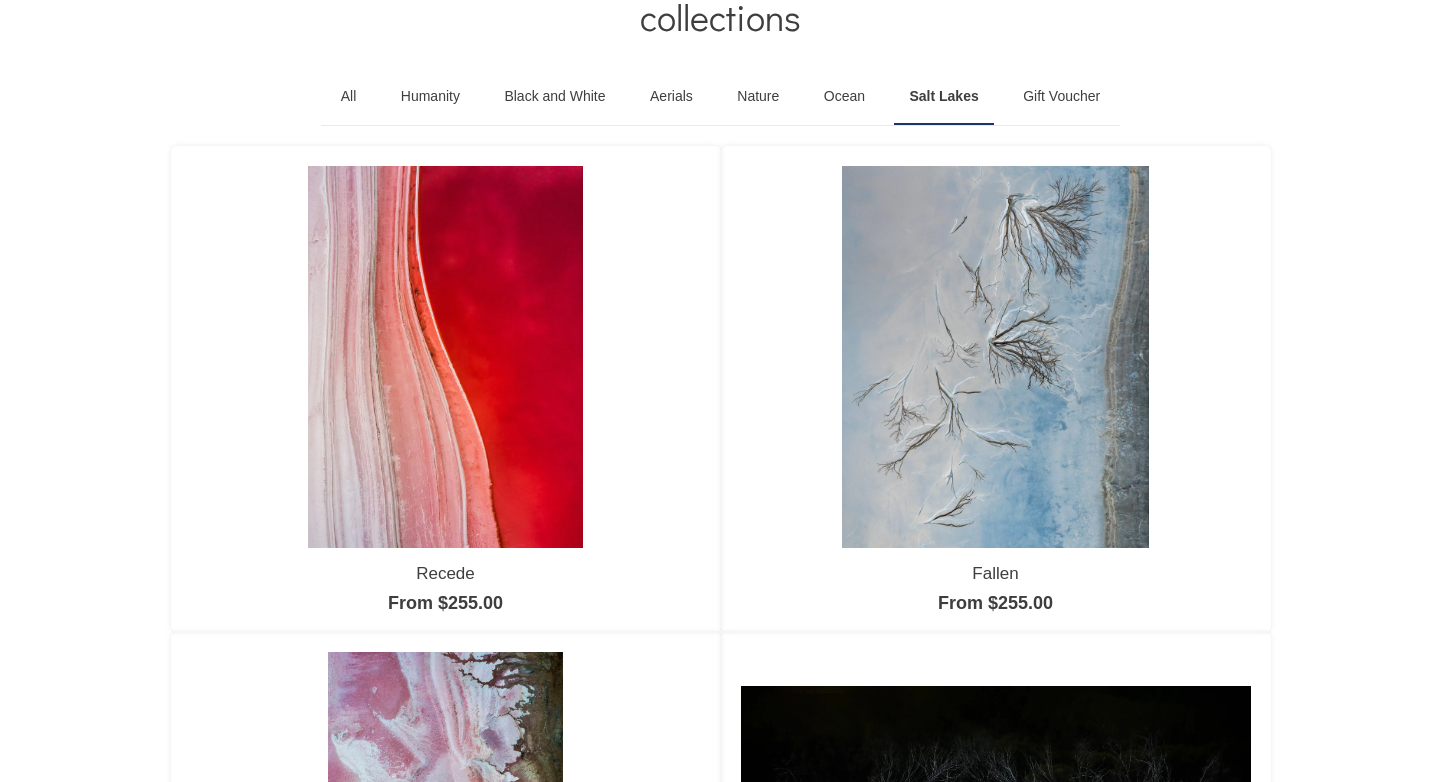 scroll, scrollTop: 168, scrollLeft: 0, axis: vertical 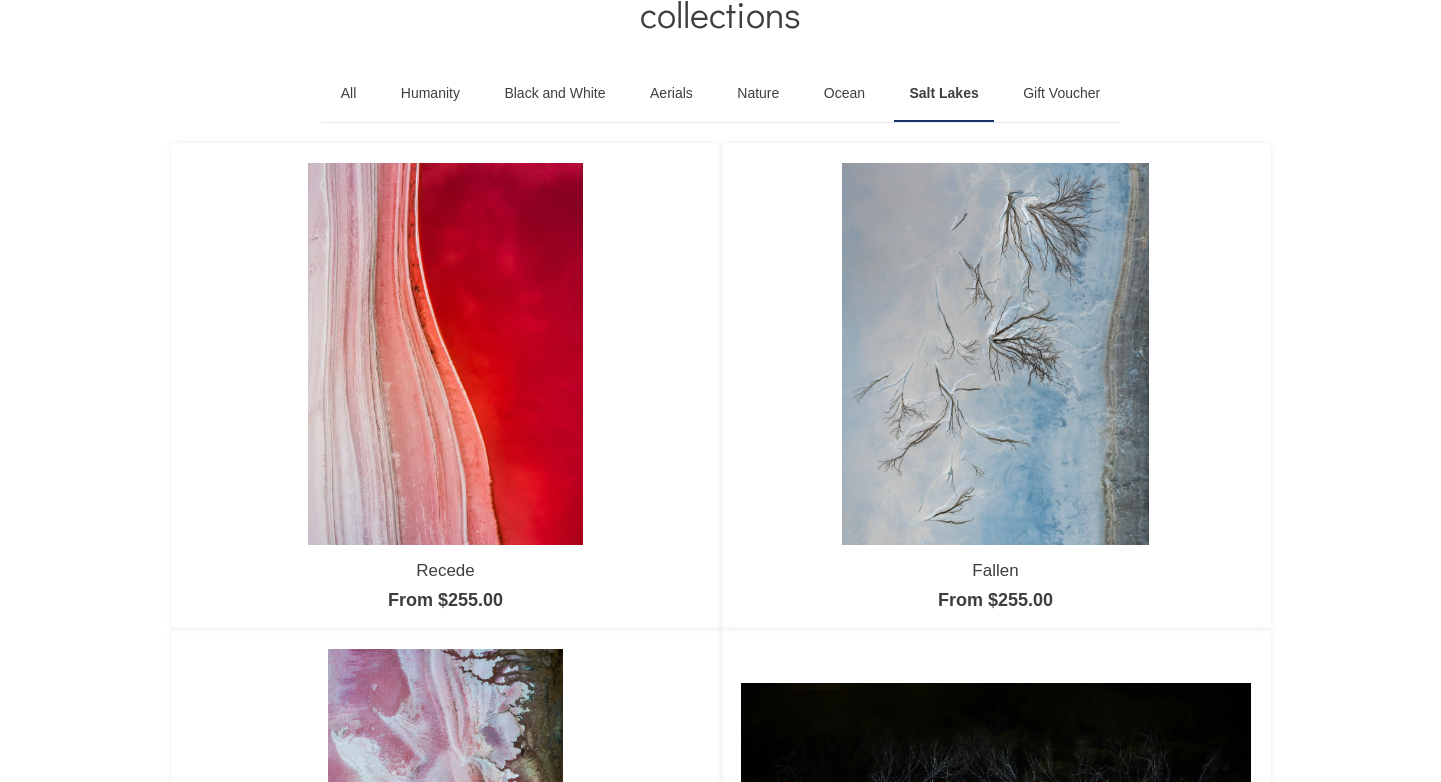 click at bounding box center (995, 354) 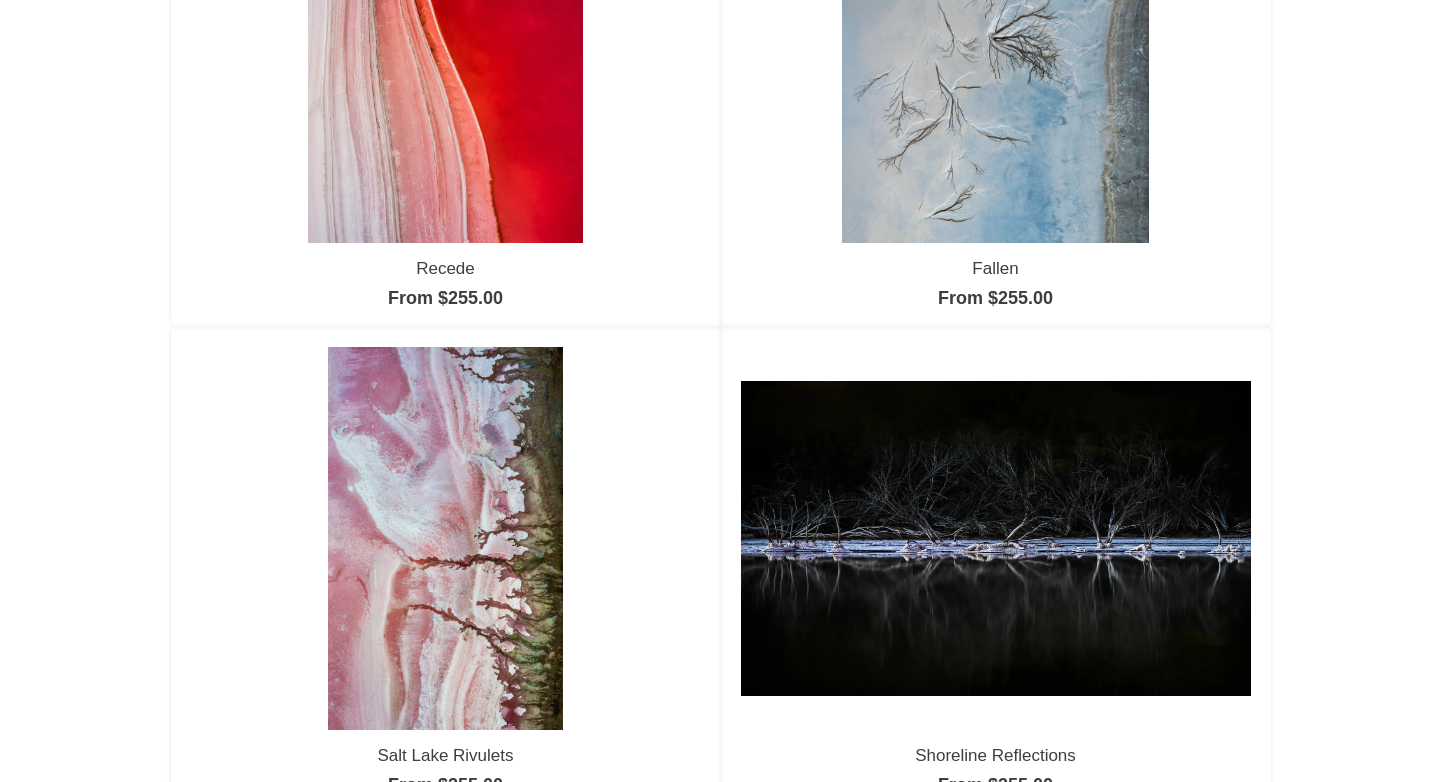 scroll, scrollTop: 717, scrollLeft: 0, axis: vertical 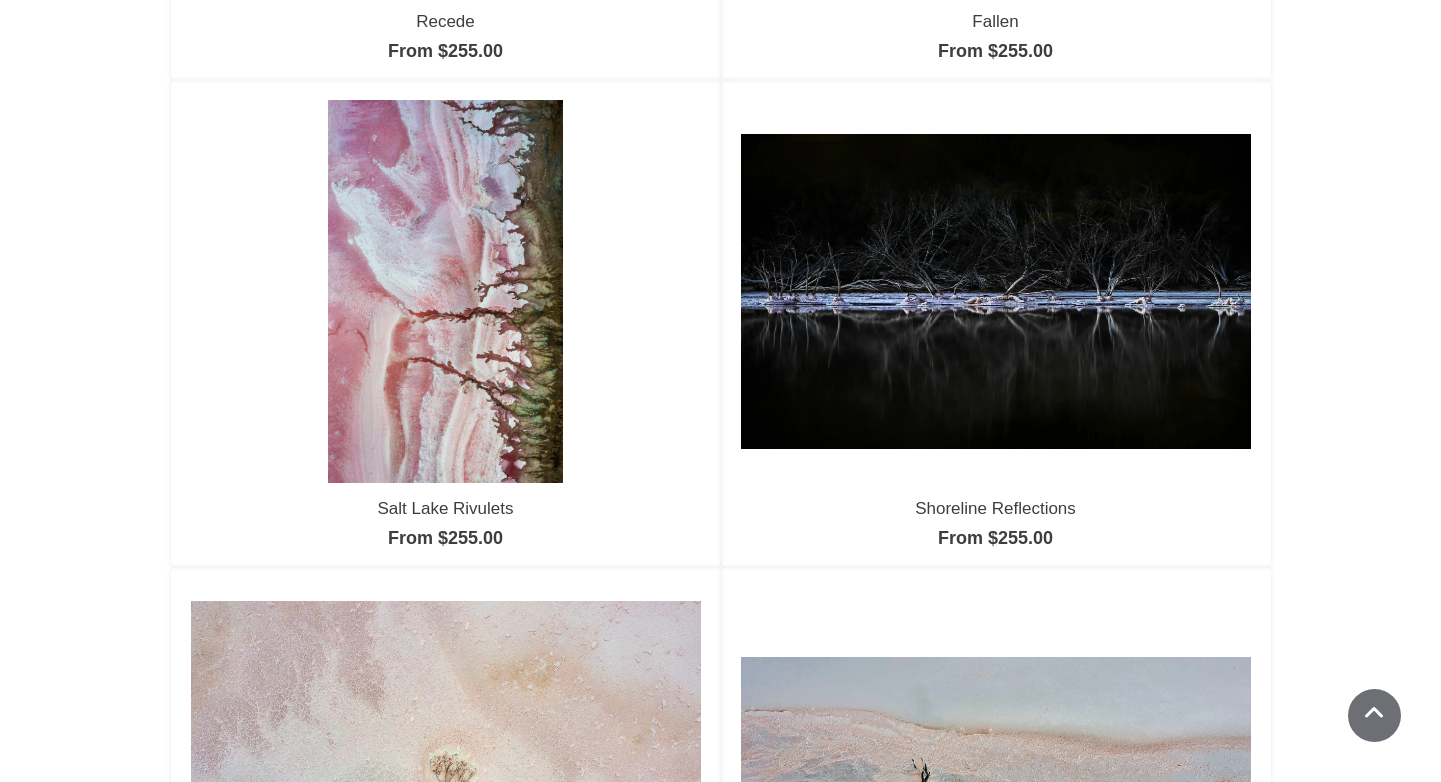 click at bounding box center (996, 291) 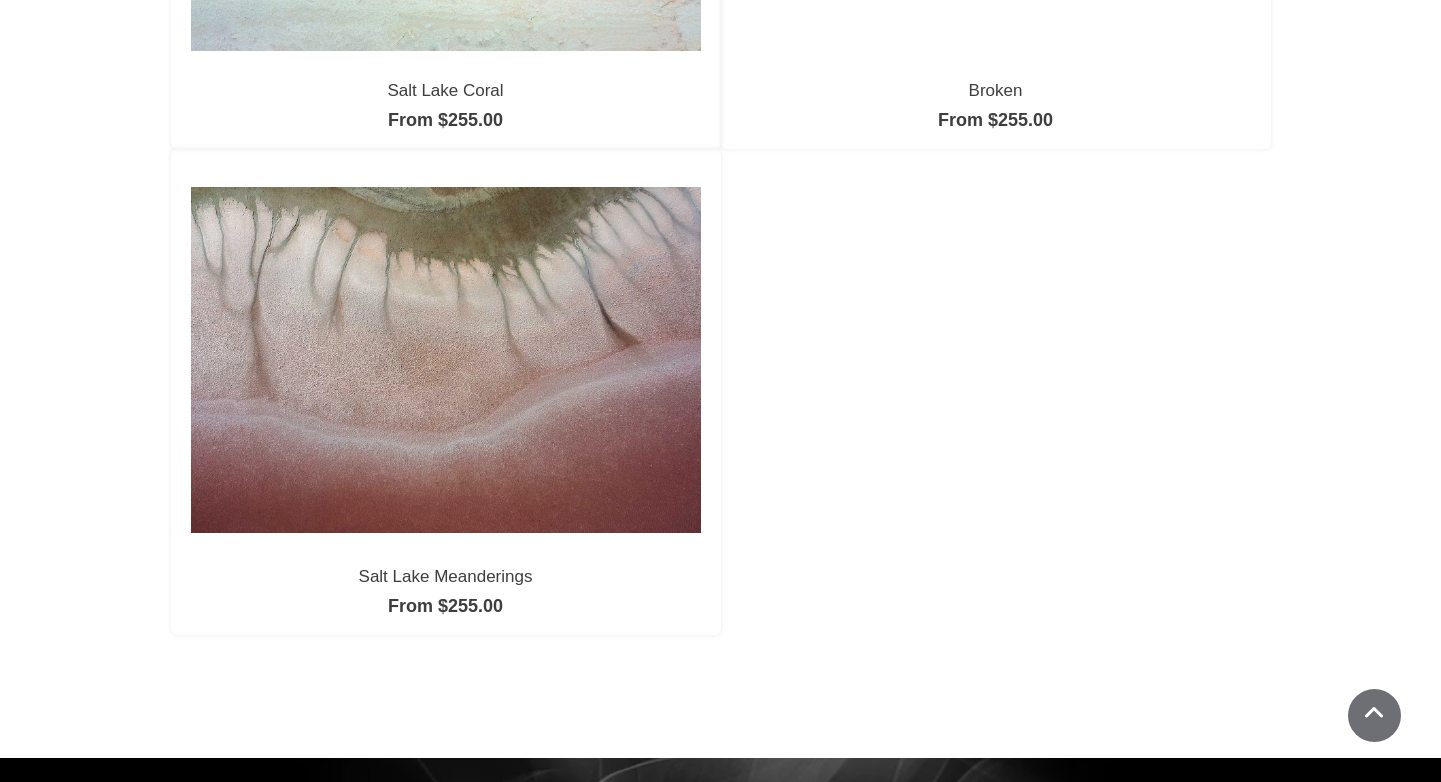 scroll, scrollTop: 1623, scrollLeft: 0, axis: vertical 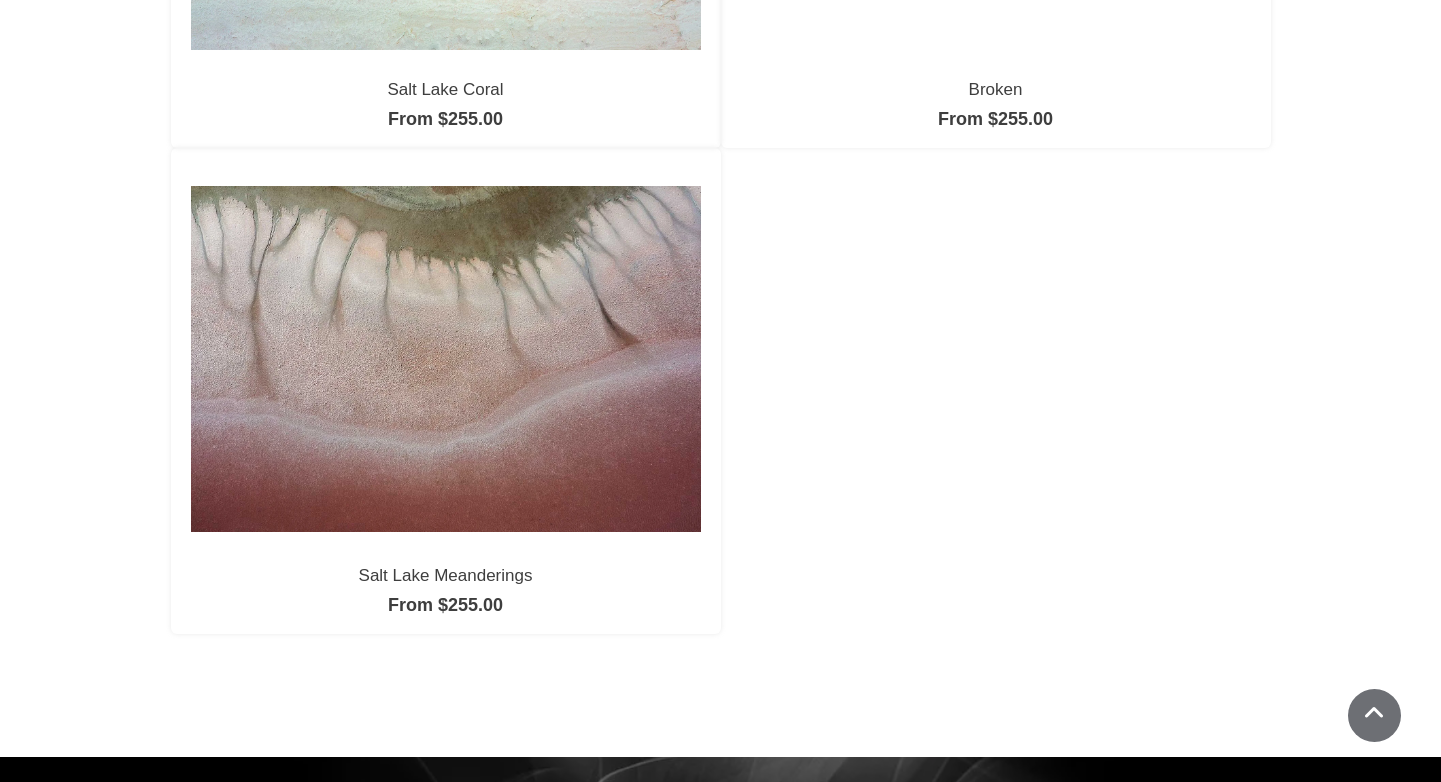 click at bounding box center (446, 359) 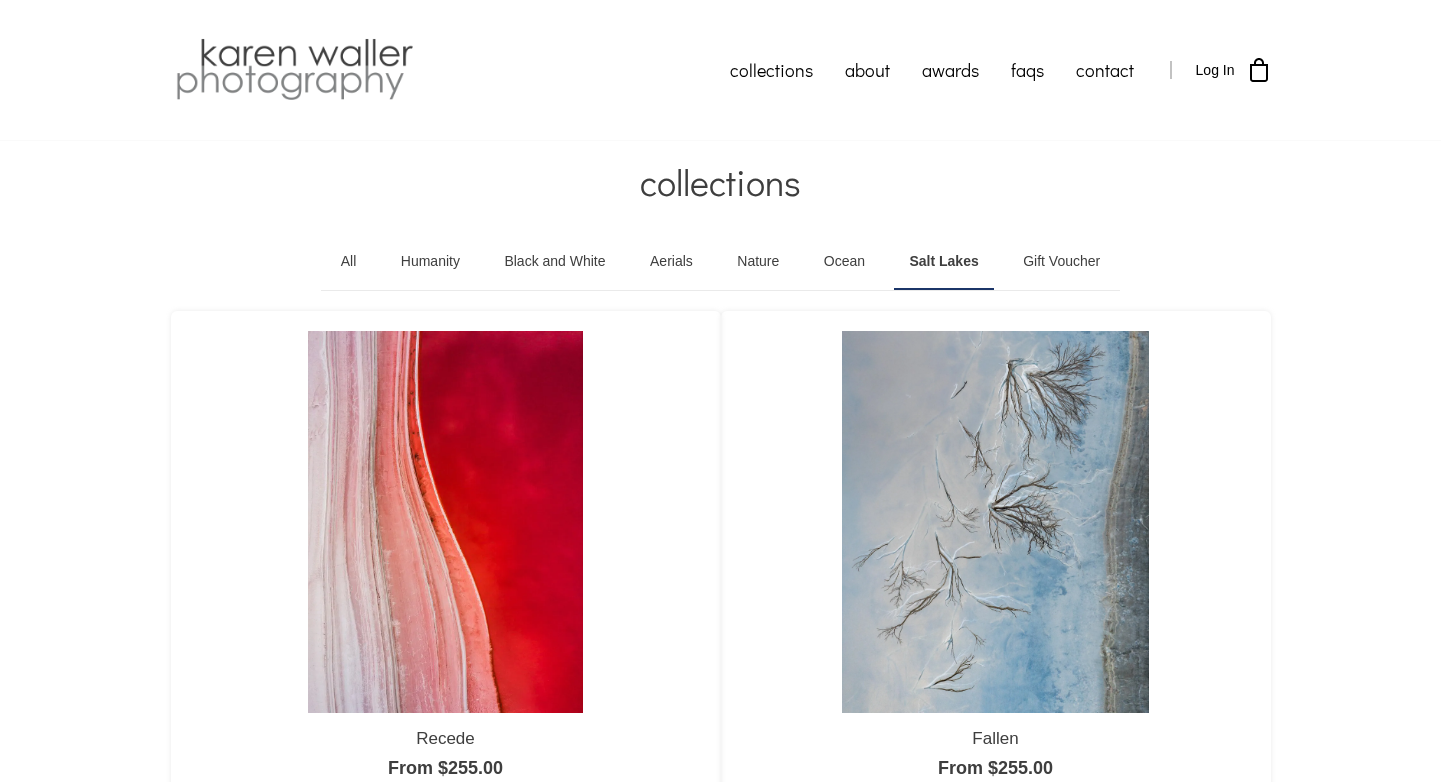 scroll, scrollTop: 0, scrollLeft: 0, axis: both 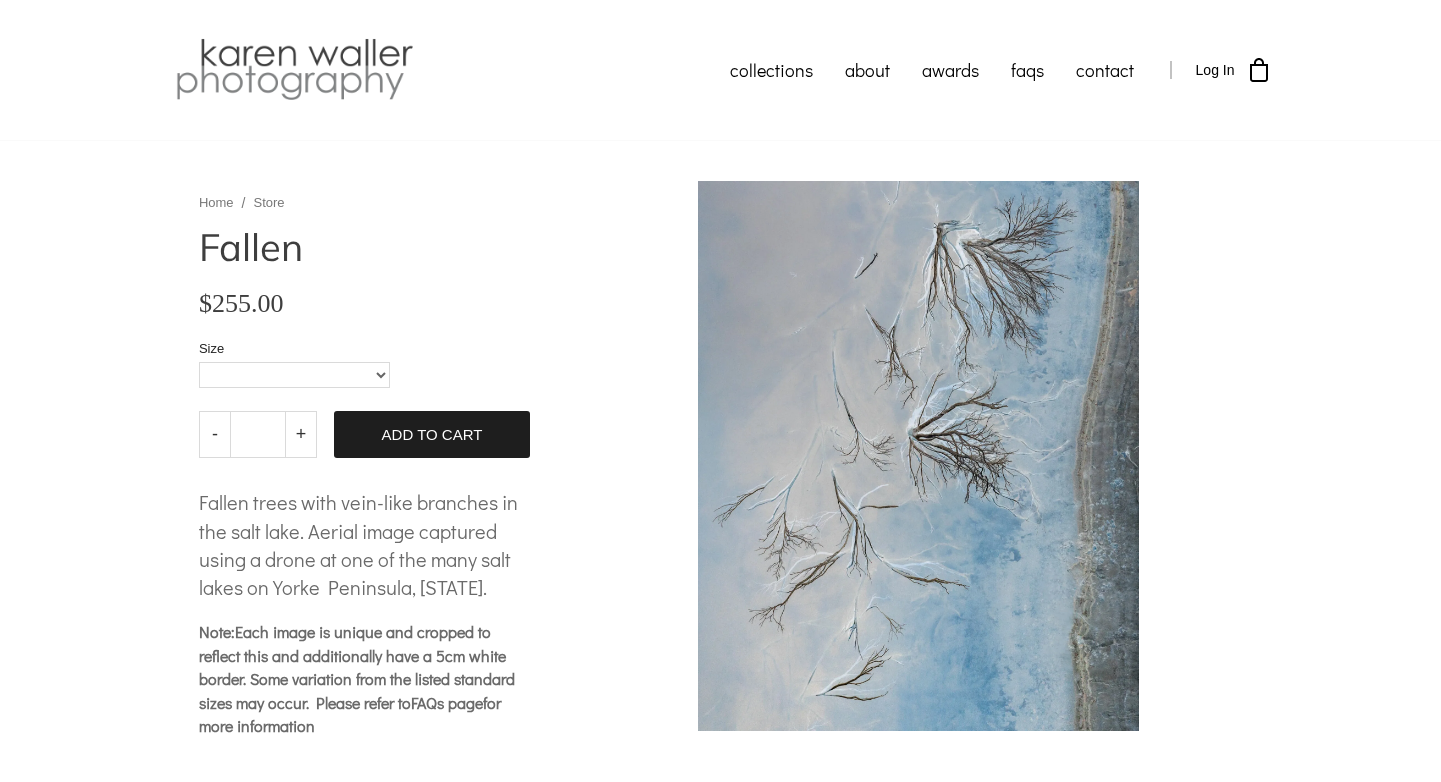 click on "collections
humanity" at bounding box center [720, 602] 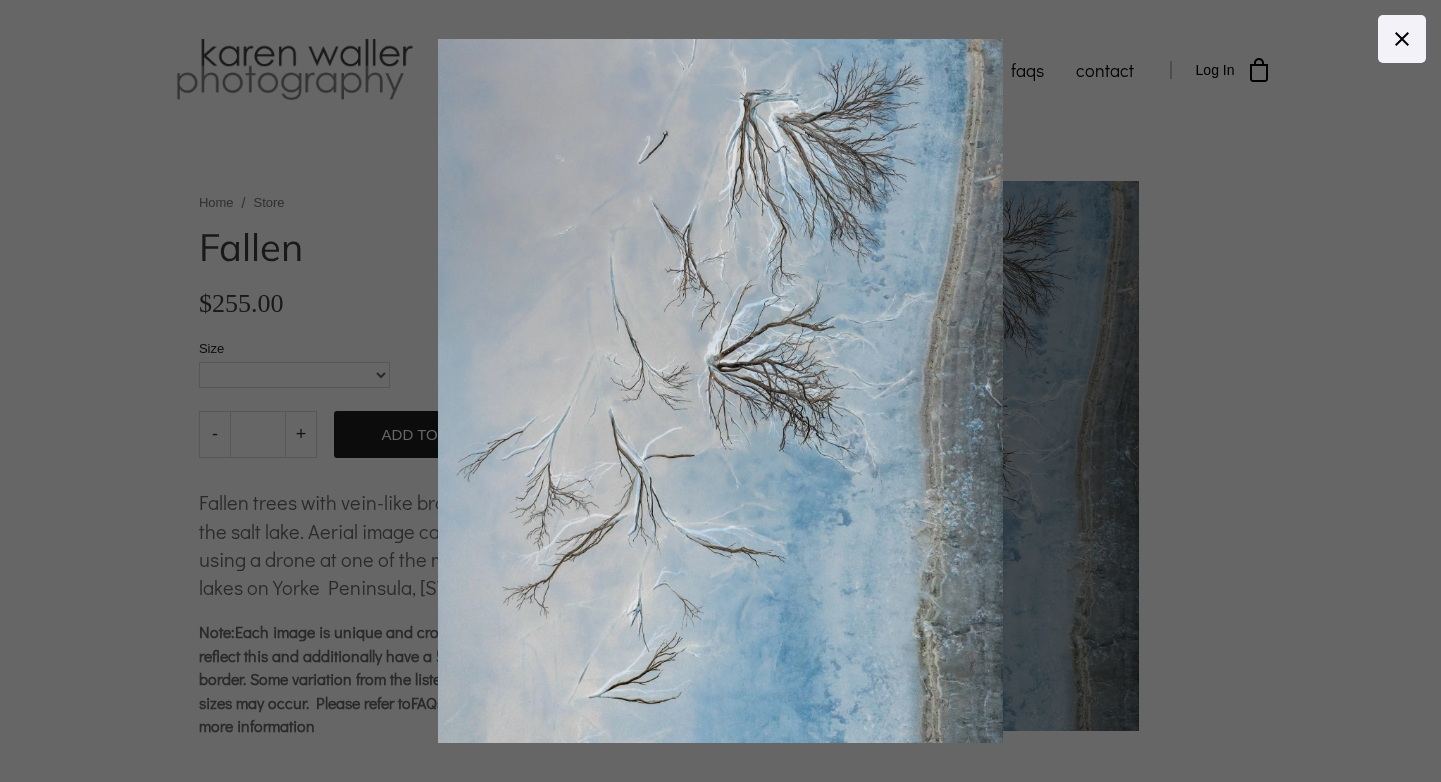 click 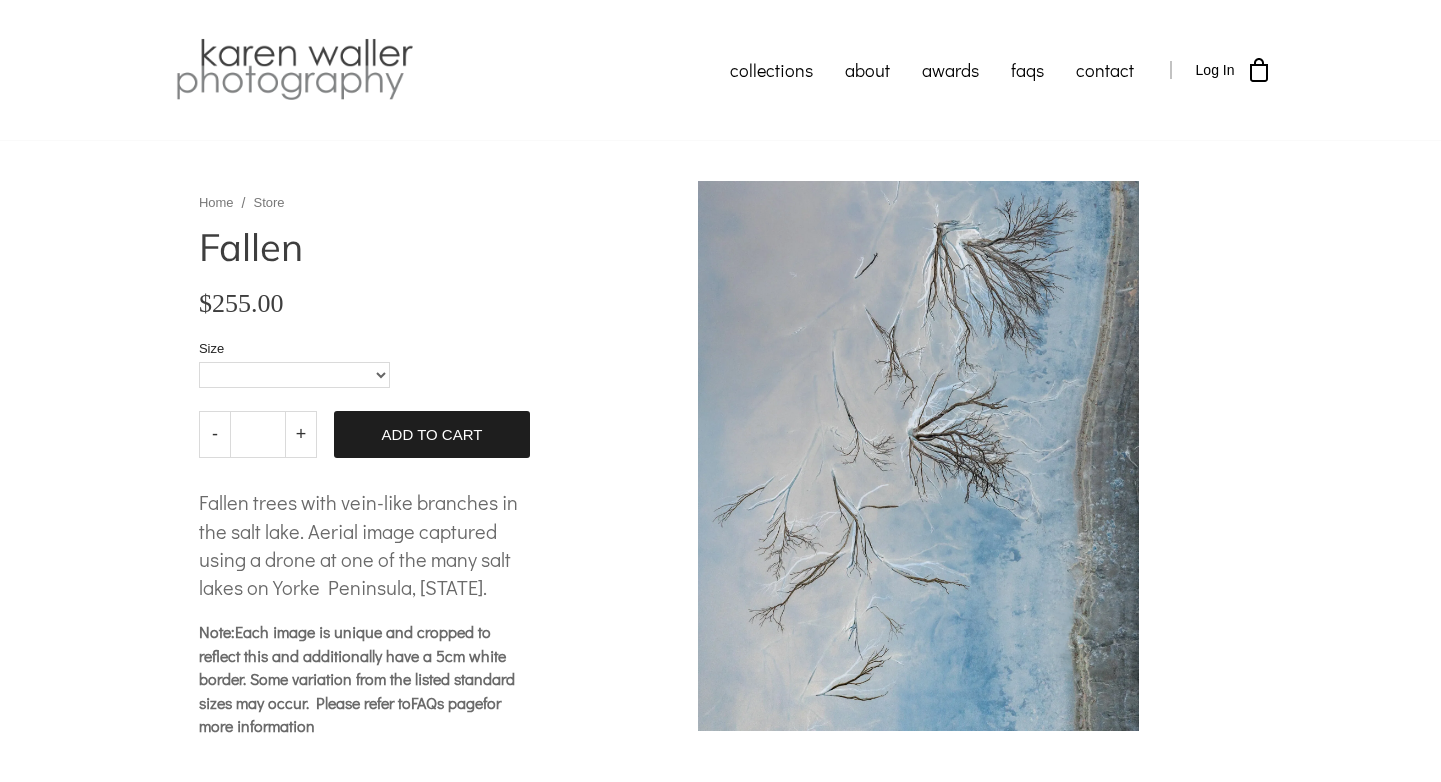scroll, scrollTop: 0, scrollLeft: 0, axis: both 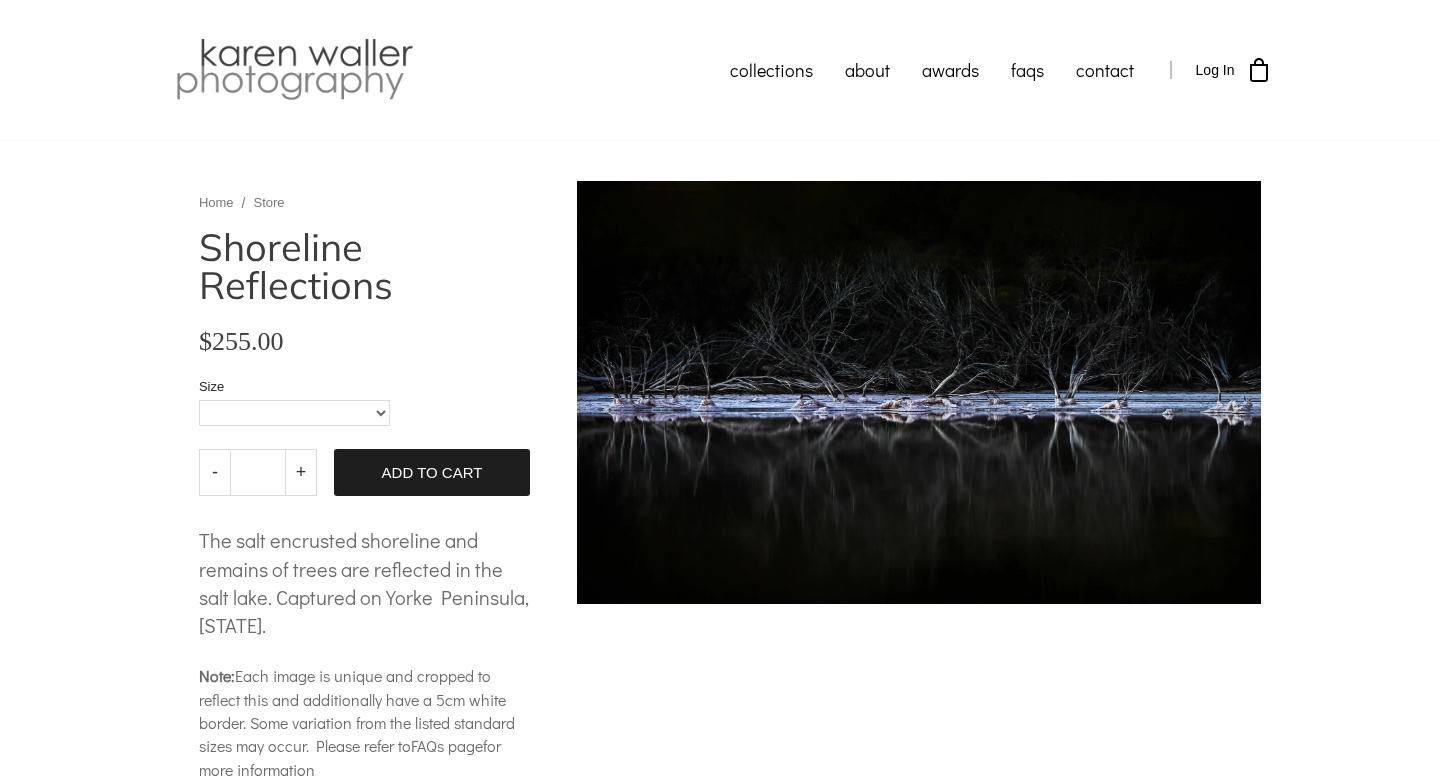 click on "collections
humanity" at bounding box center (720, 624) 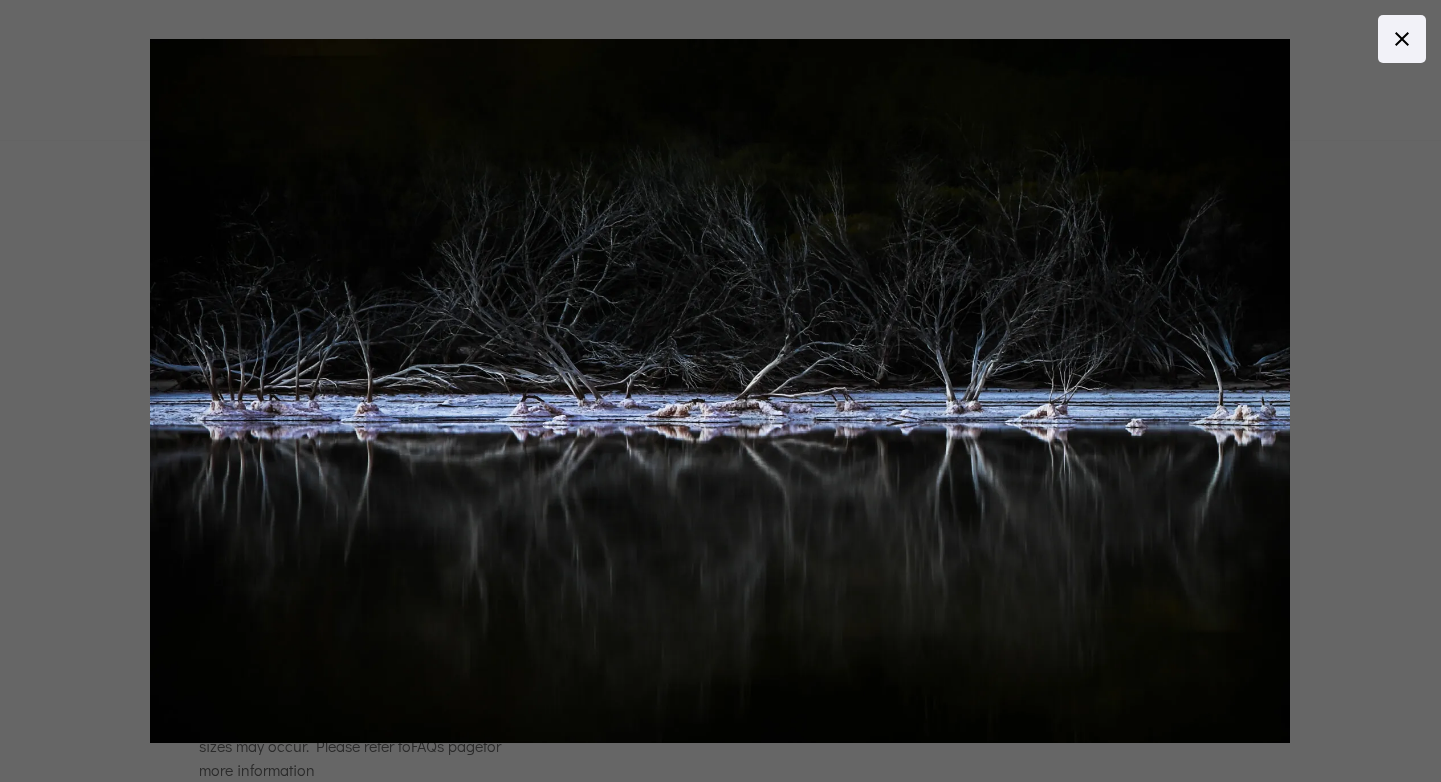 click 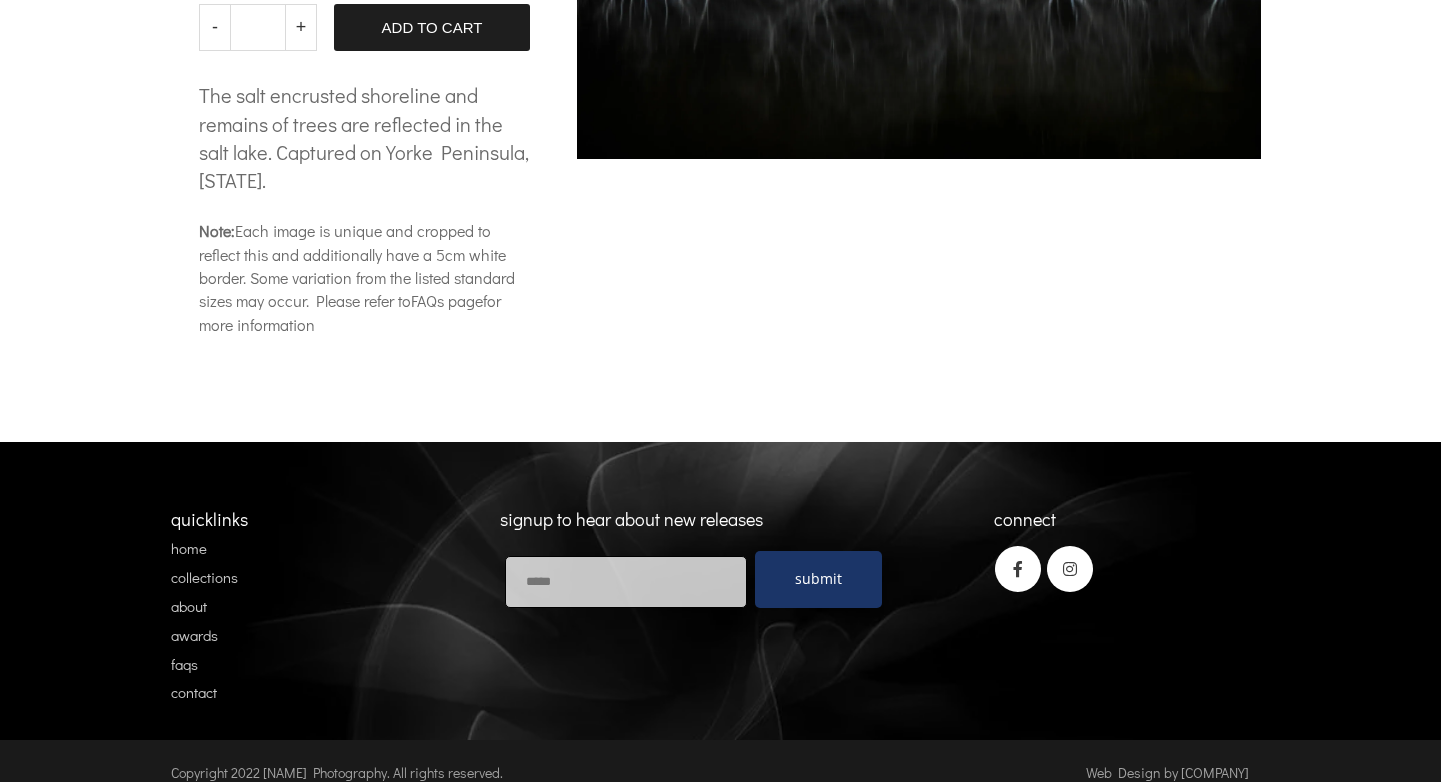 scroll, scrollTop: 444, scrollLeft: 0, axis: vertical 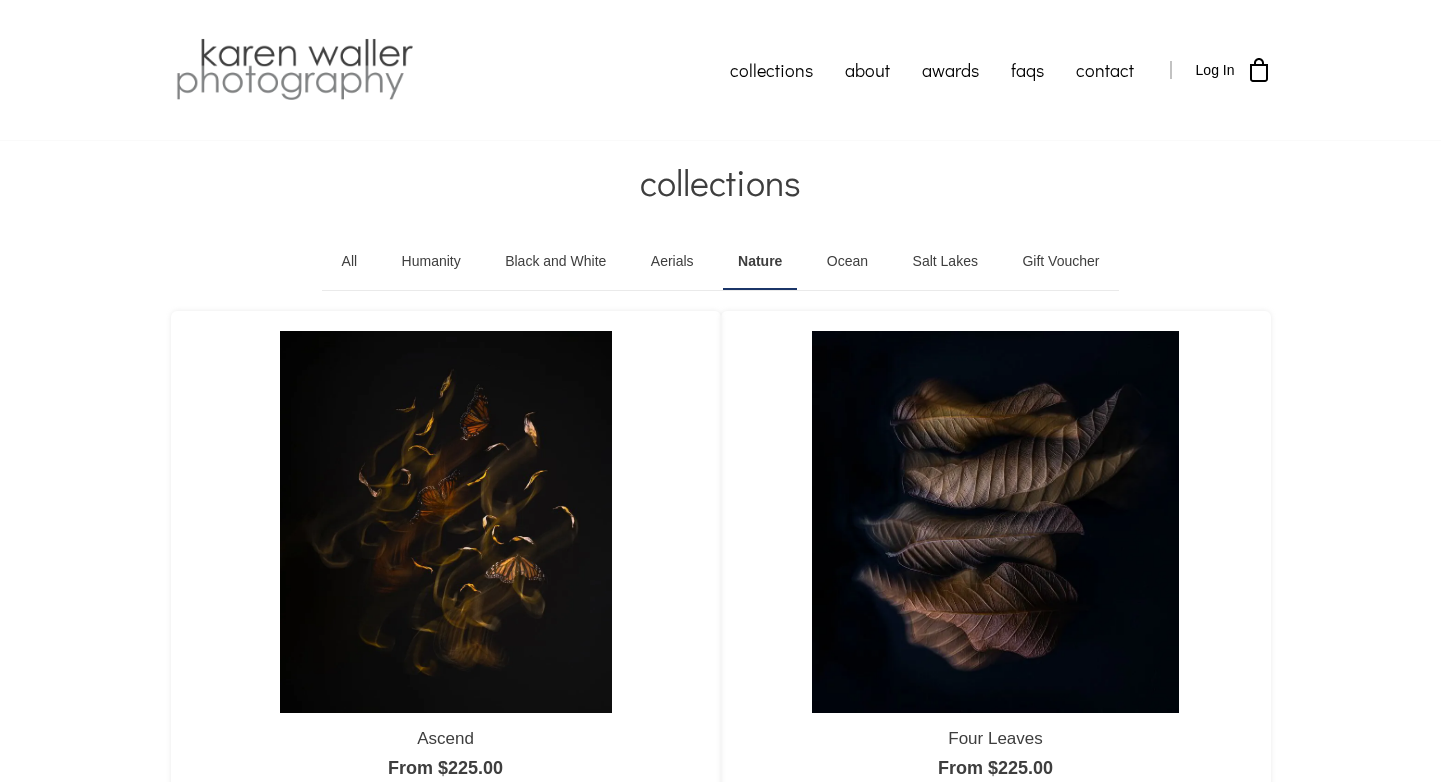 click at bounding box center [446, 522] 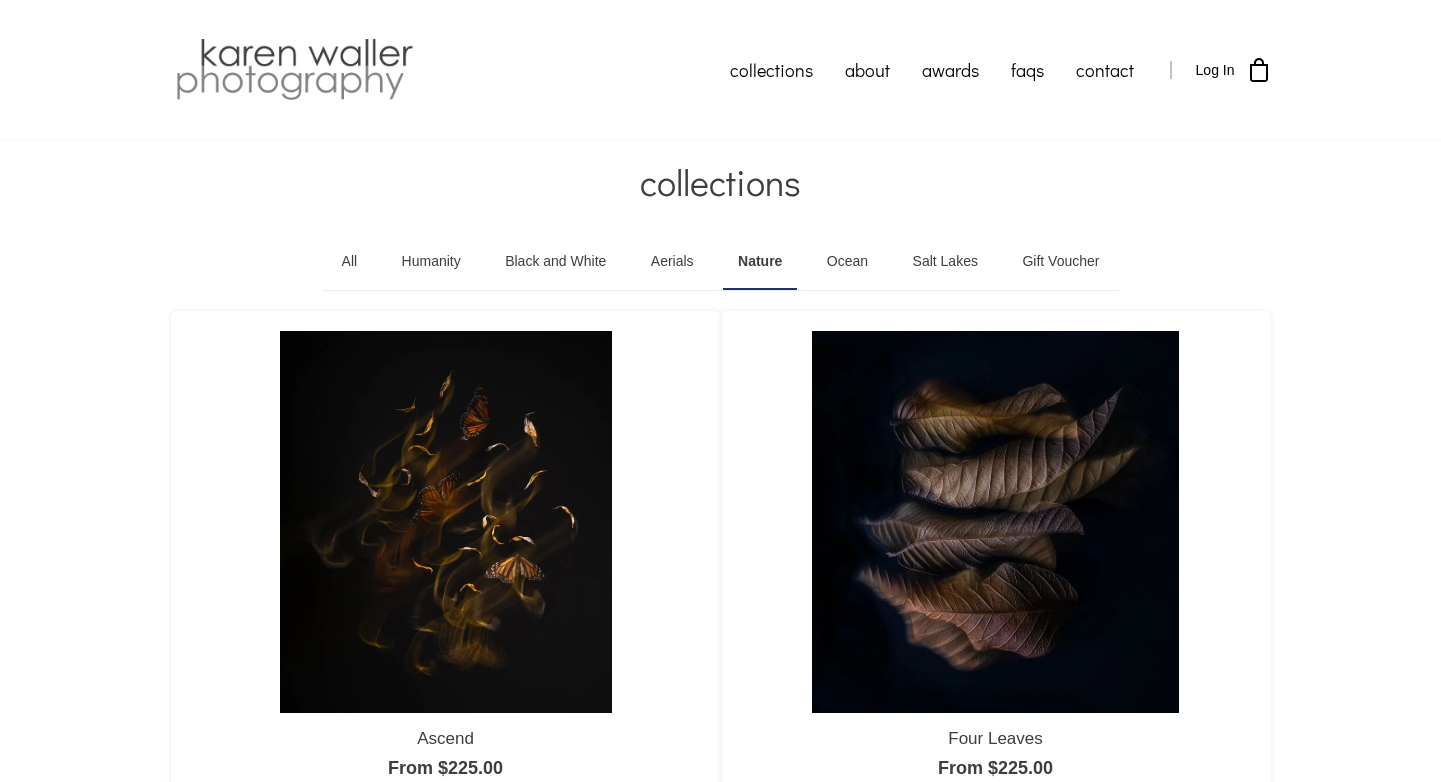 click at bounding box center (995, 522) 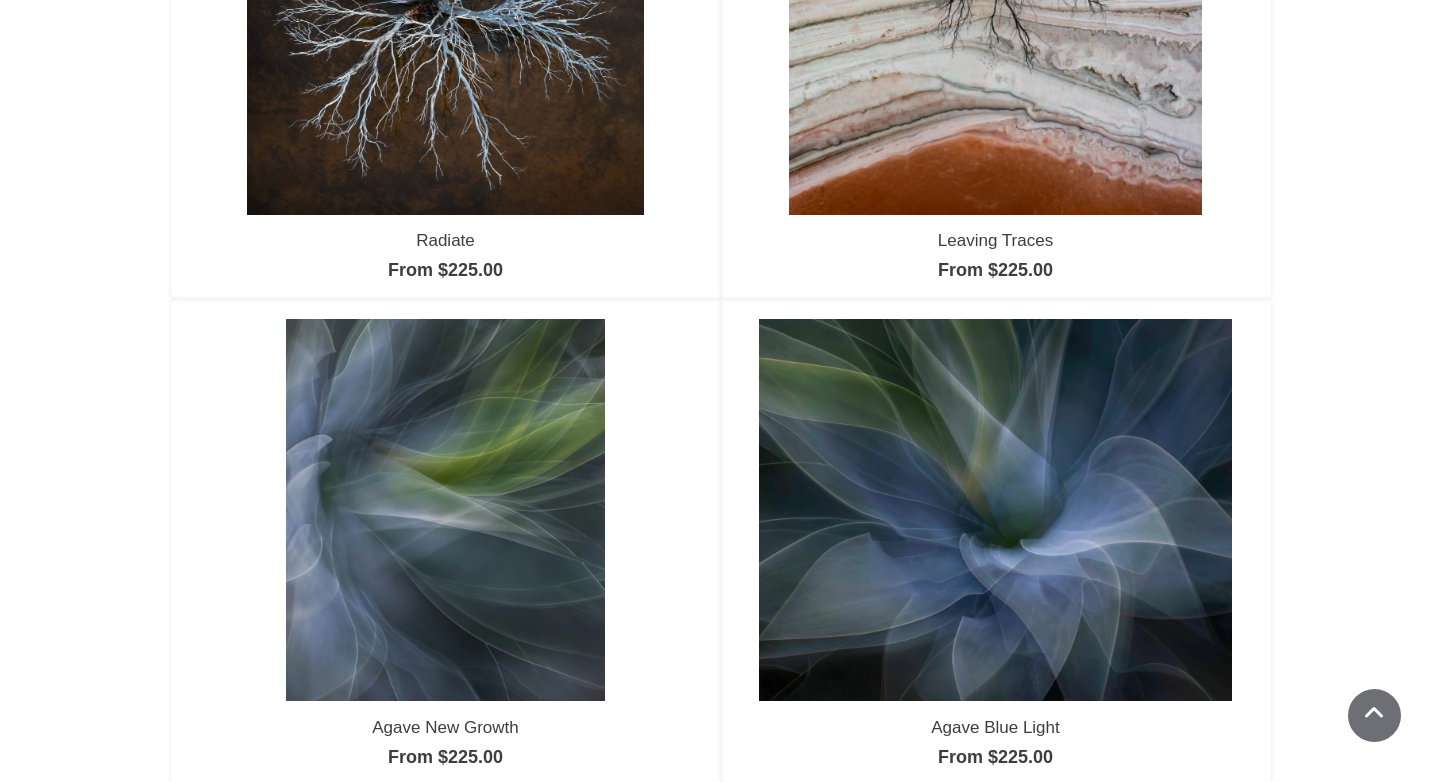 scroll, scrollTop: 1015, scrollLeft: 0, axis: vertical 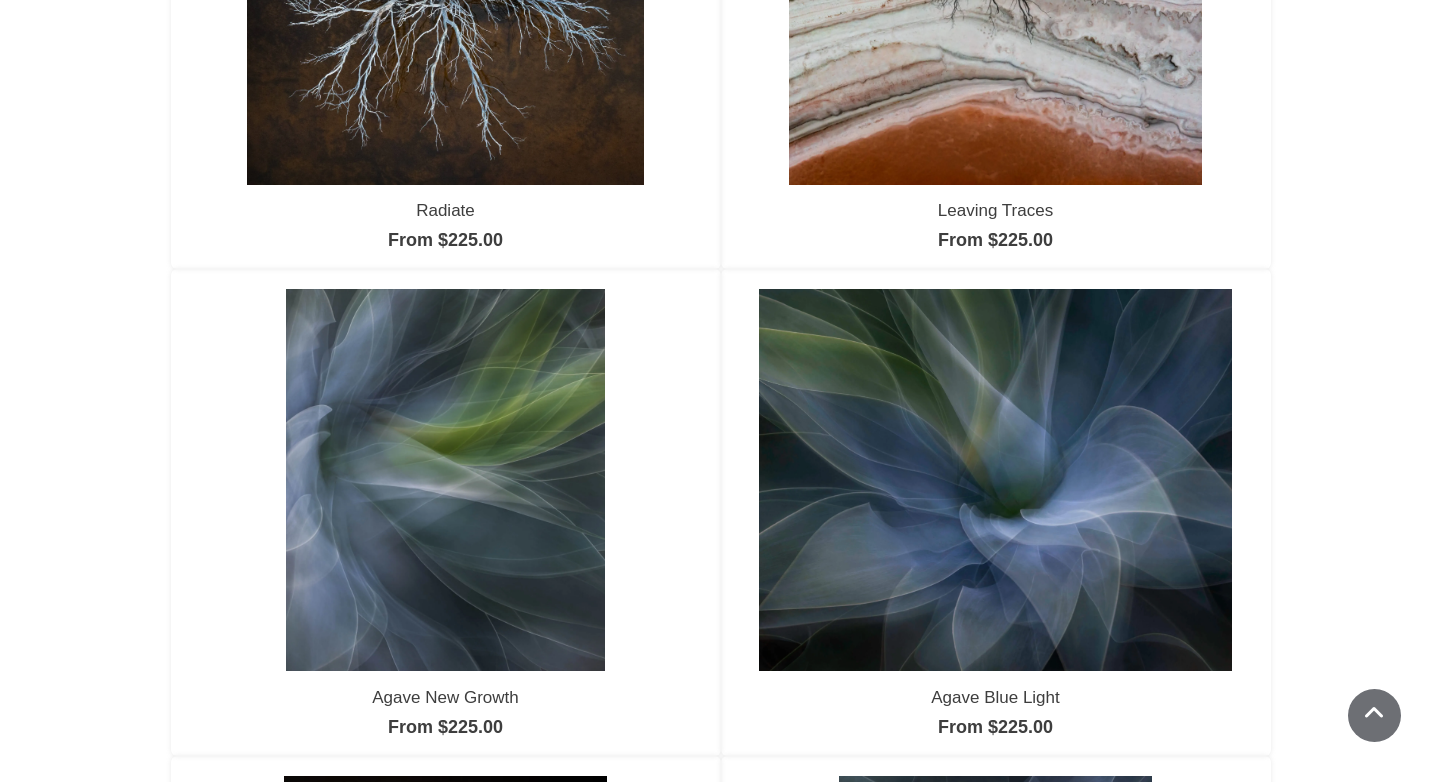 click at bounding box center (446, 480) 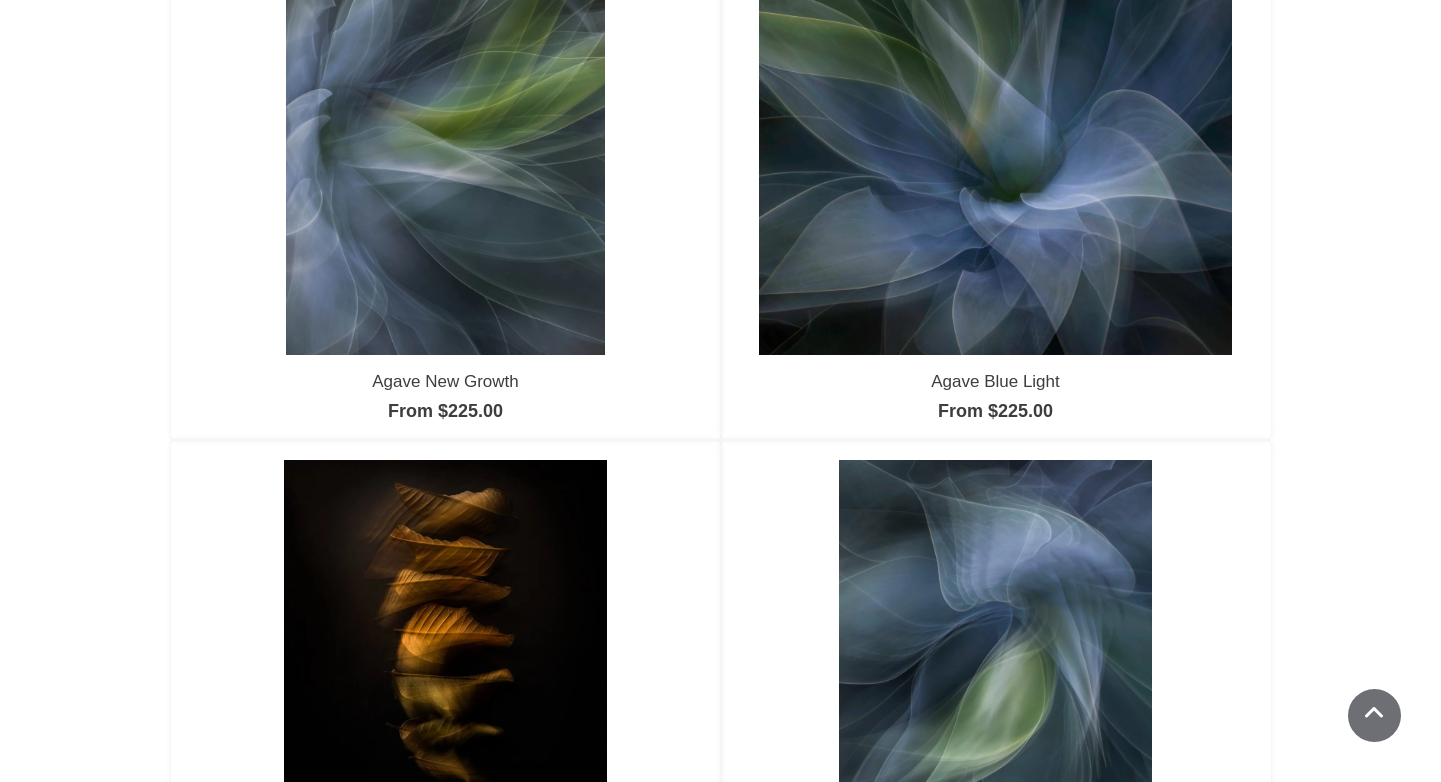 scroll, scrollTop: 1541, scrollLeft: 0, axis: vertical 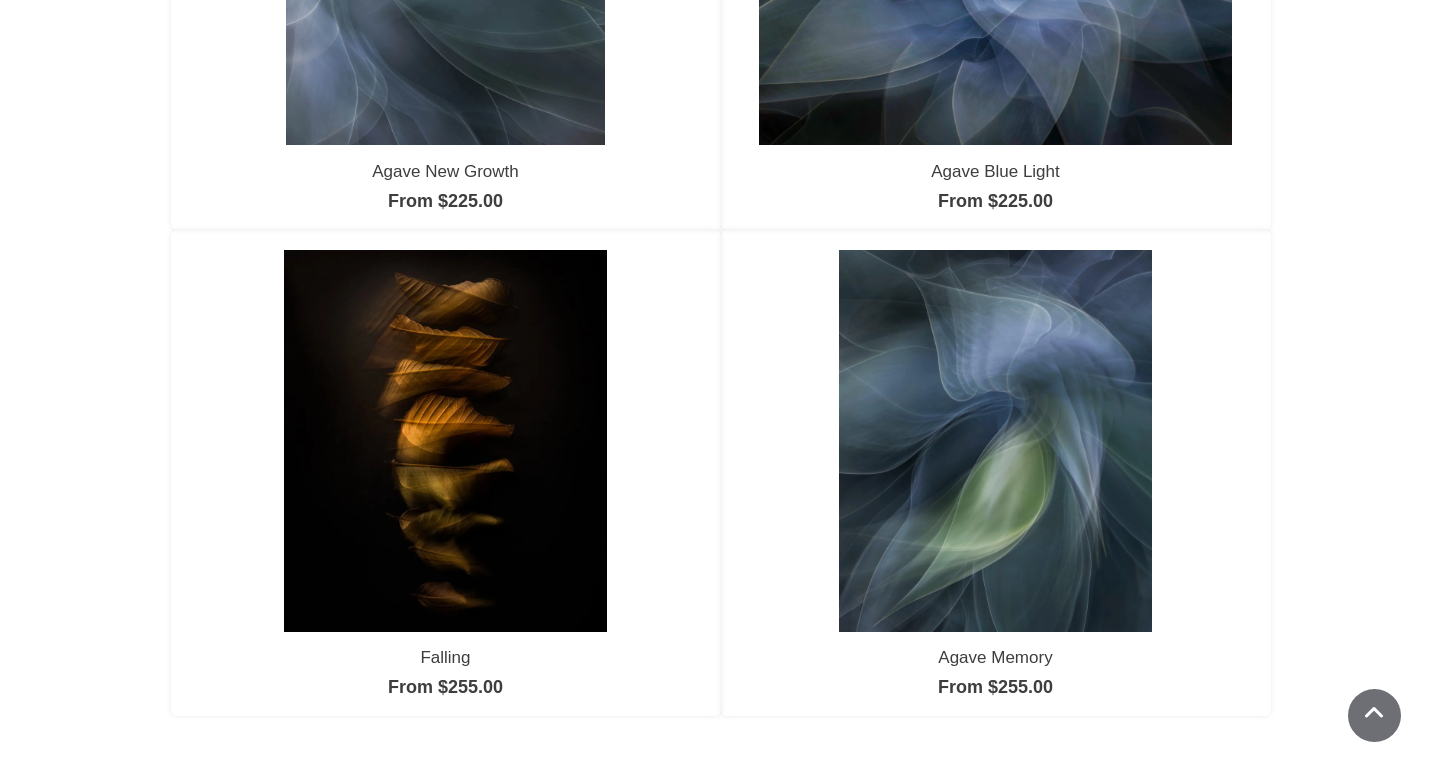 click at bounding box center [445, 441] 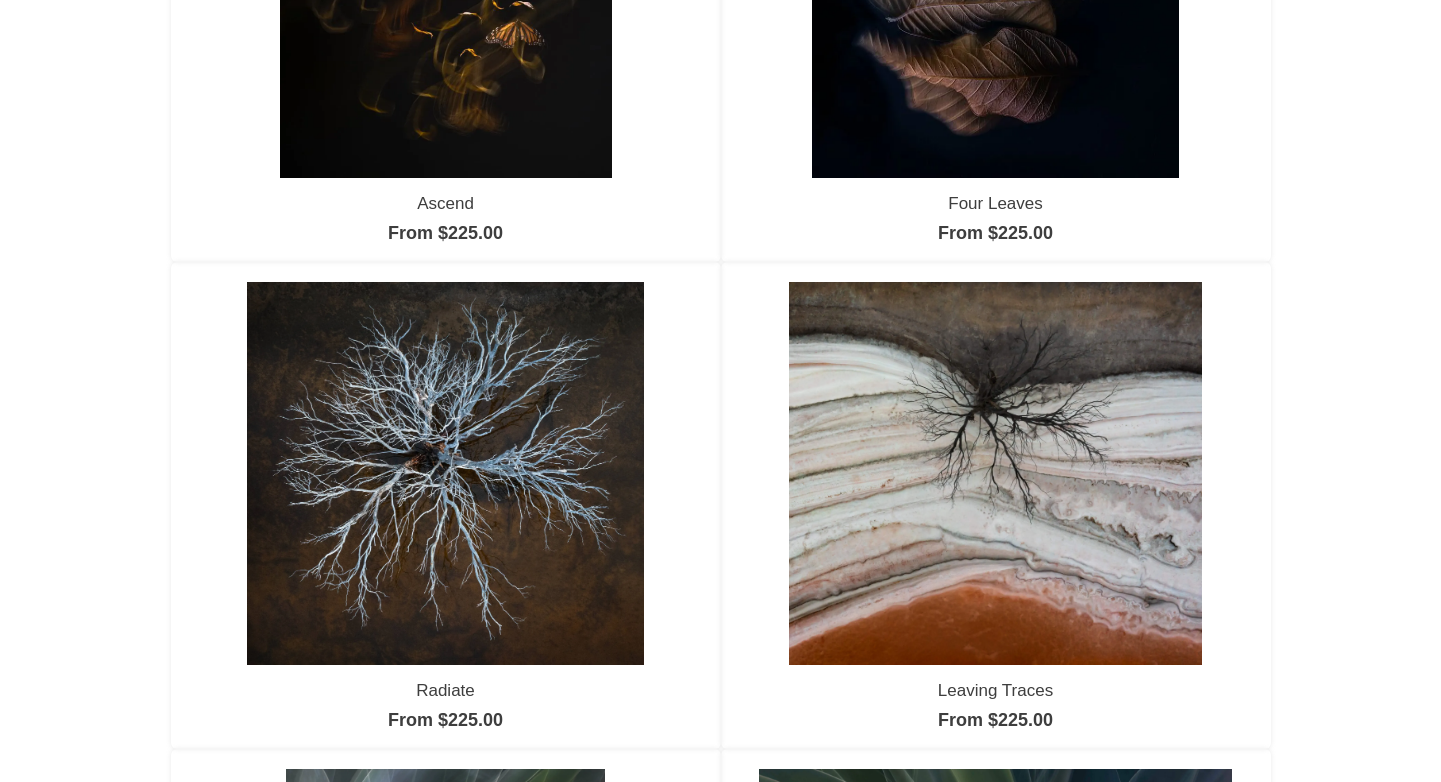 scroll, scrollTop: 599, scrollLeft: 0, axis: vertical 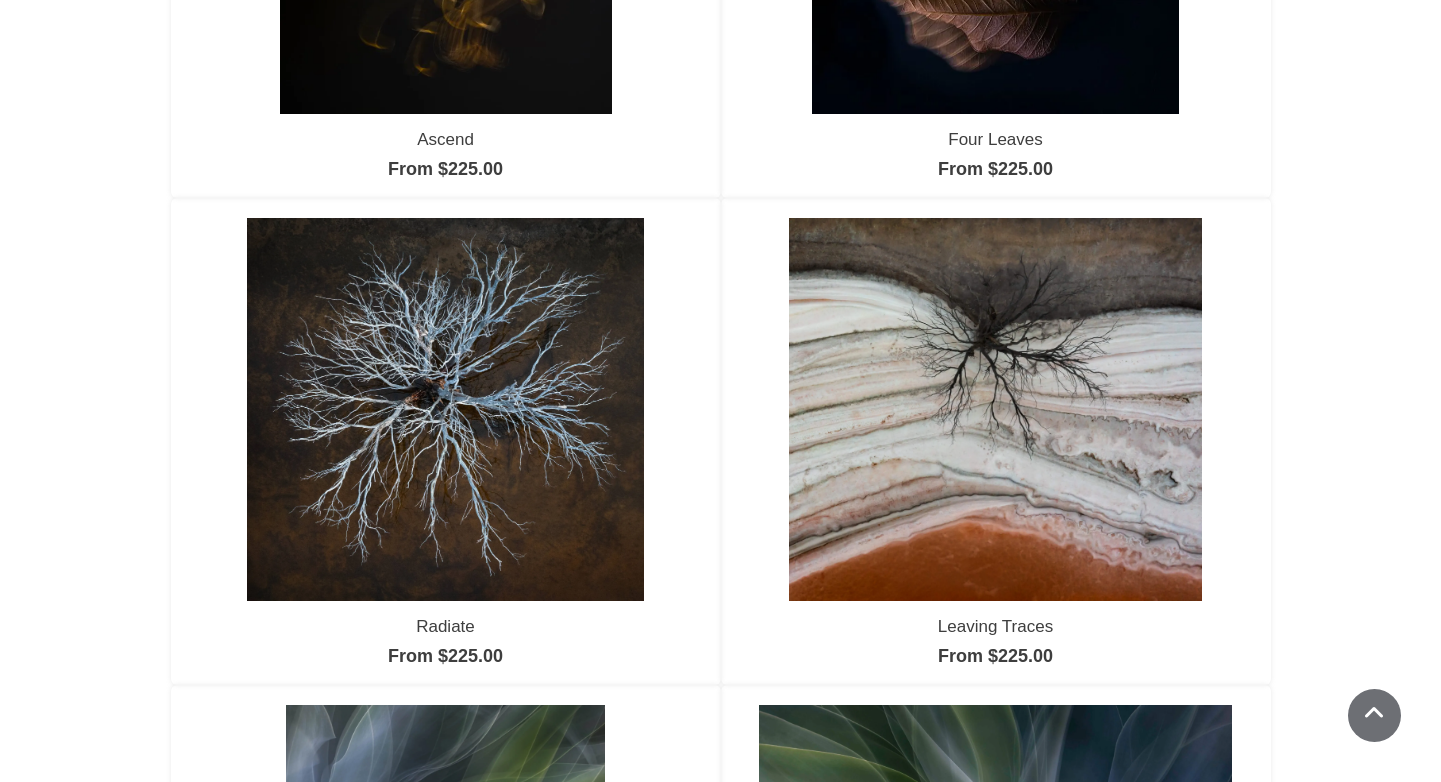 click at bounding box center (996, 409) 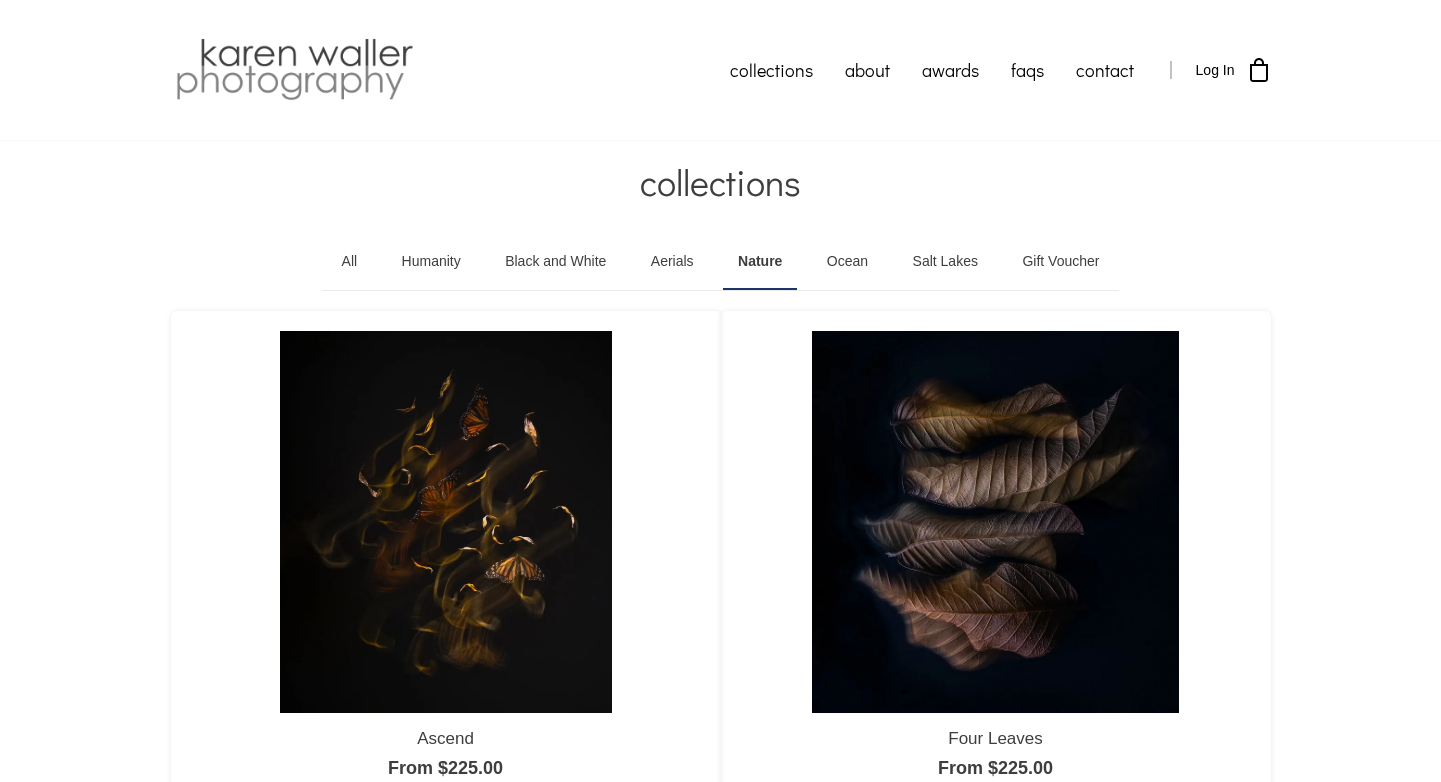 scroll, scrollTop: 0, scrollLeft: 0, axis: both 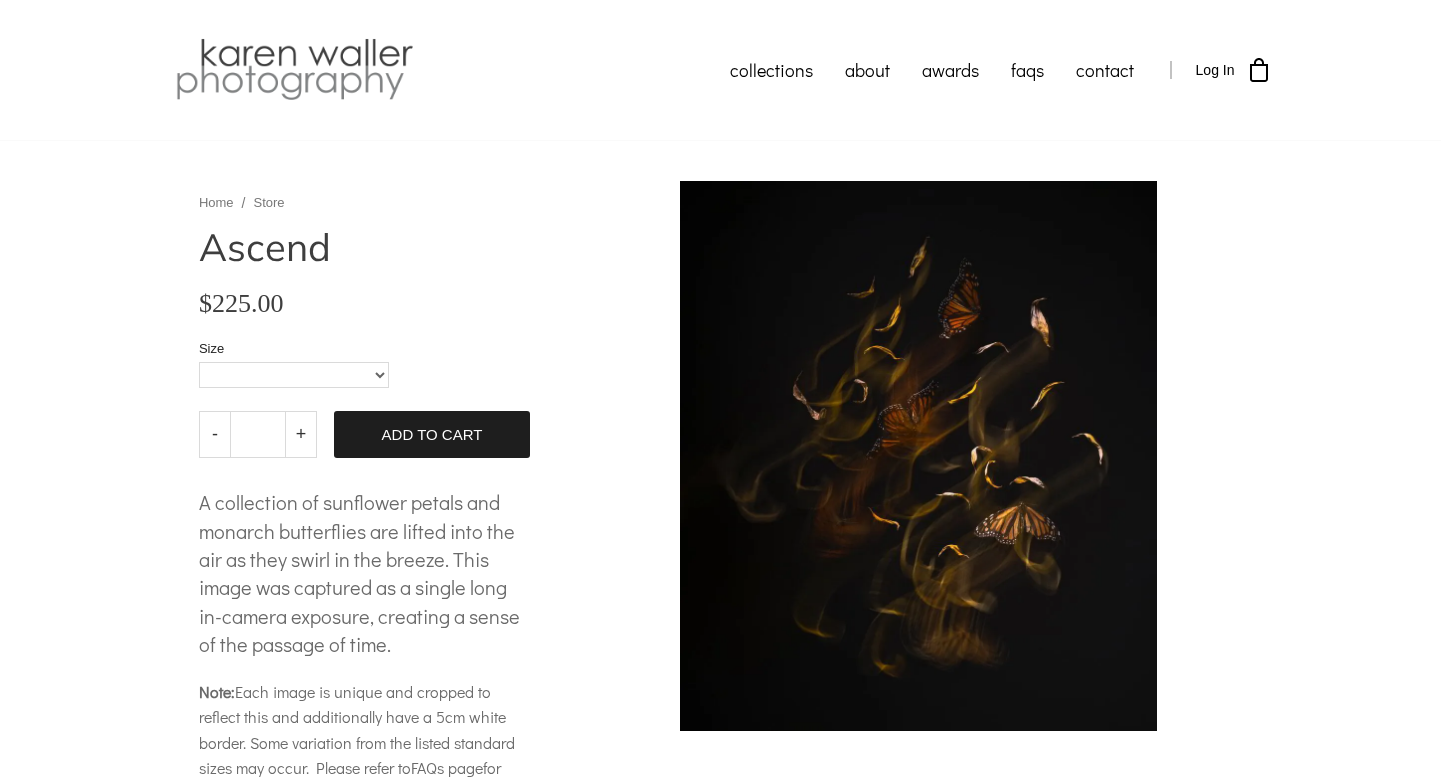 click on "collections
humanity" at bounding box center [720, 636] 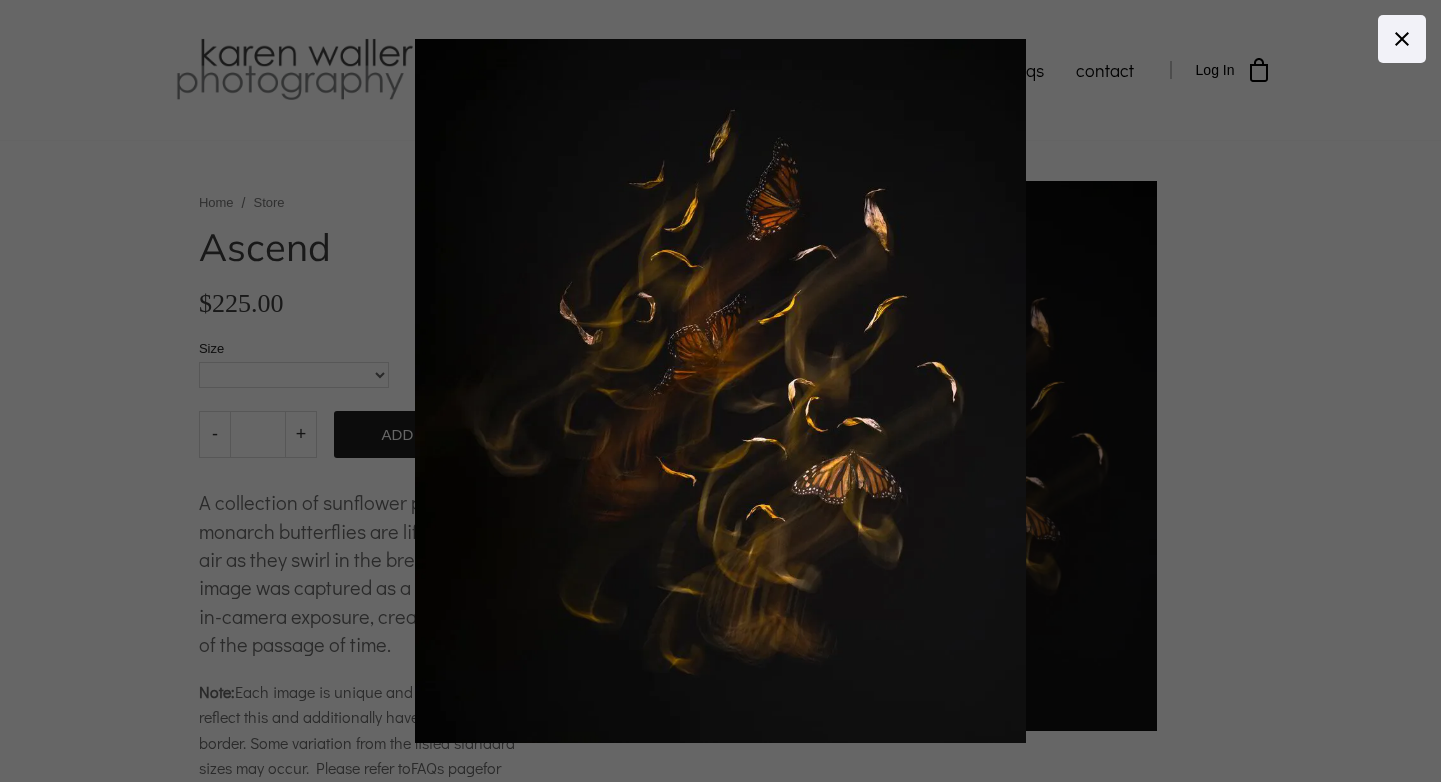 click at bounding box center (720, 391) 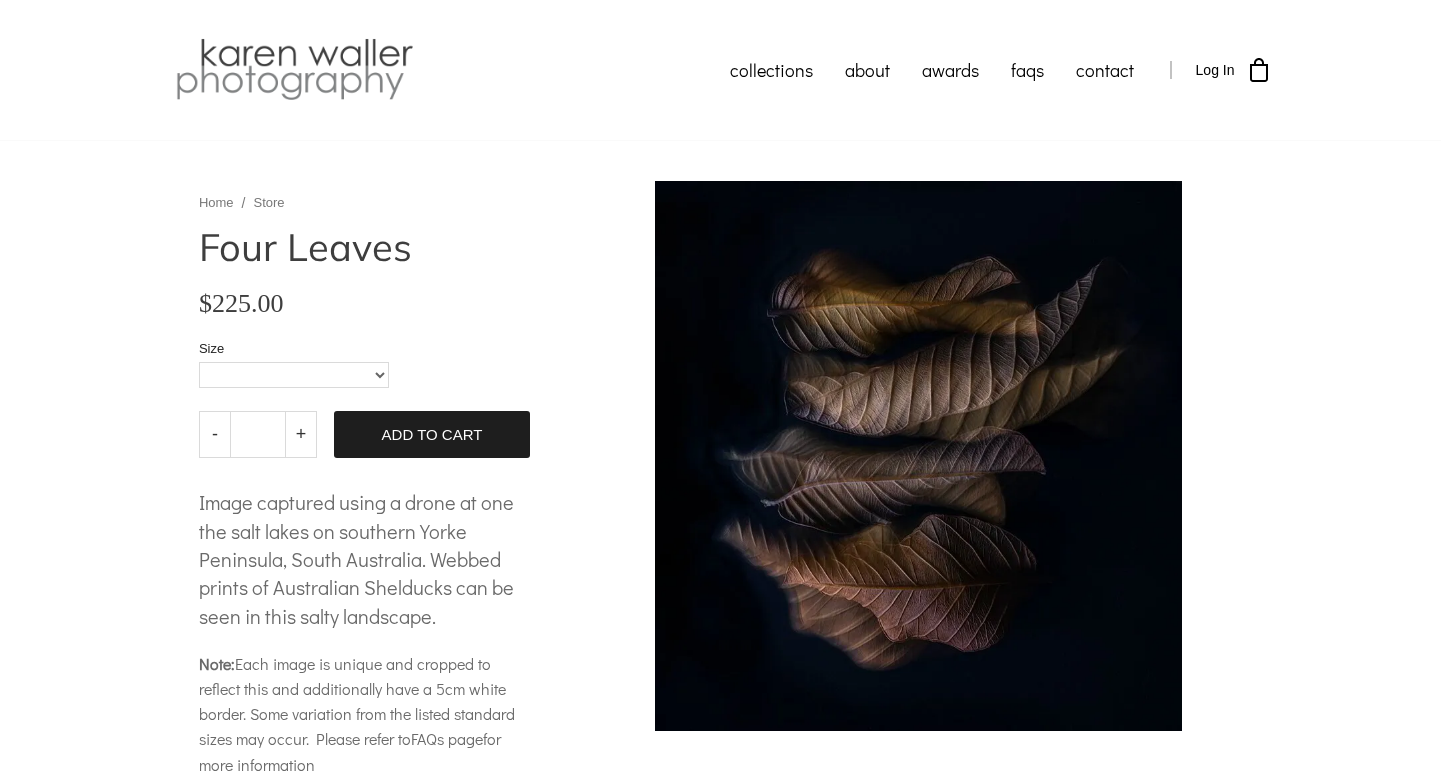 scroll, scrollTop: 0, scrollLeft: 0, axis: both 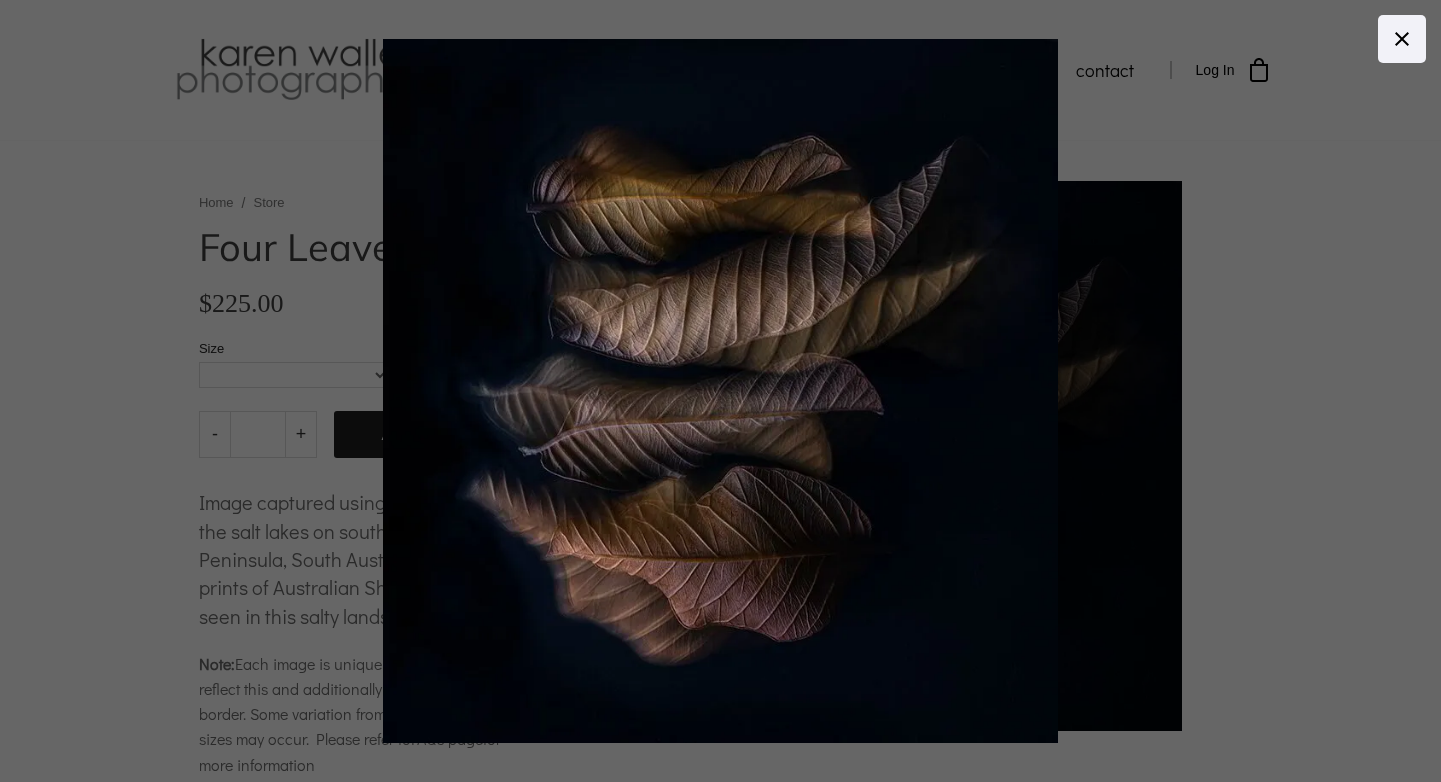 click on "collections
humanity" at bounding box center [720, 391] 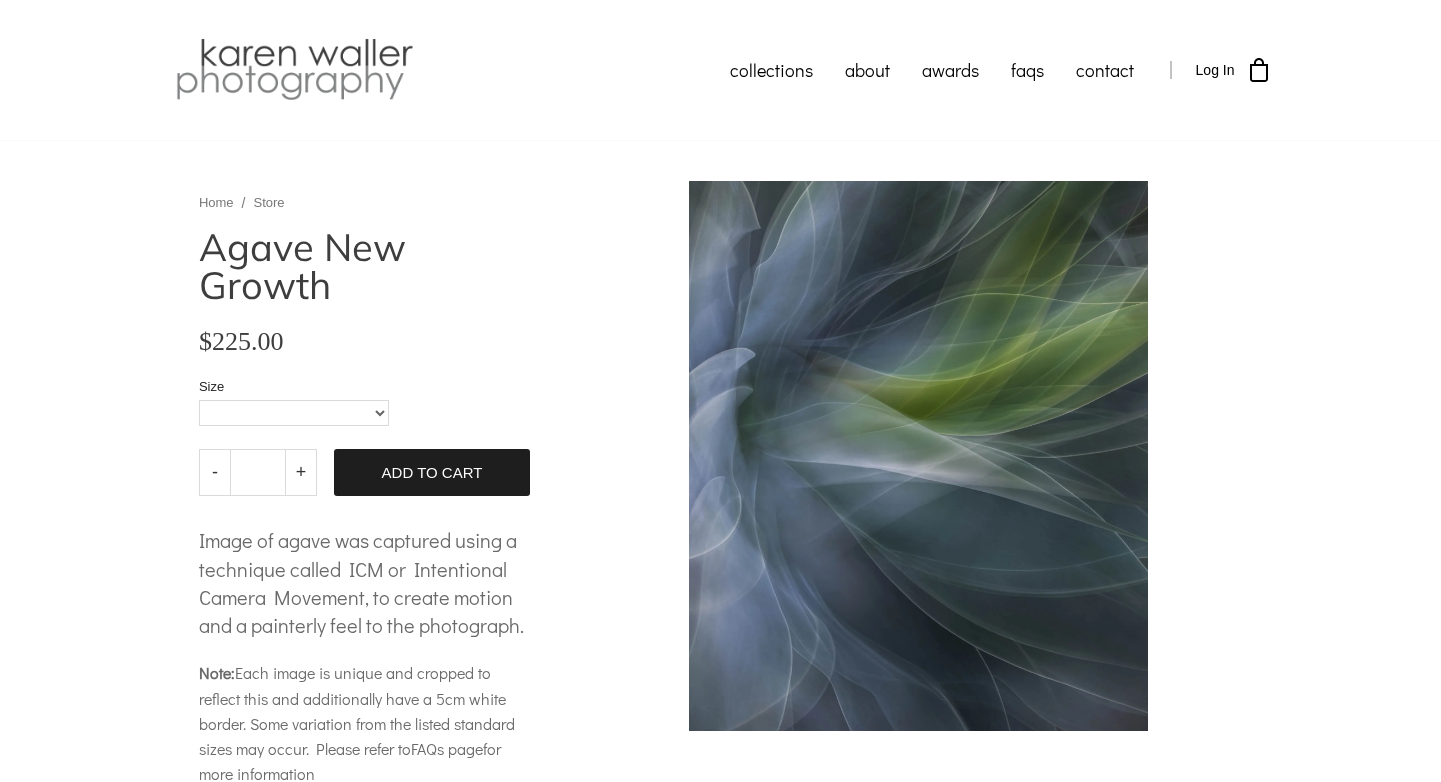 scroll, scrollTop: 0, scrollLeft: 0, axis: both 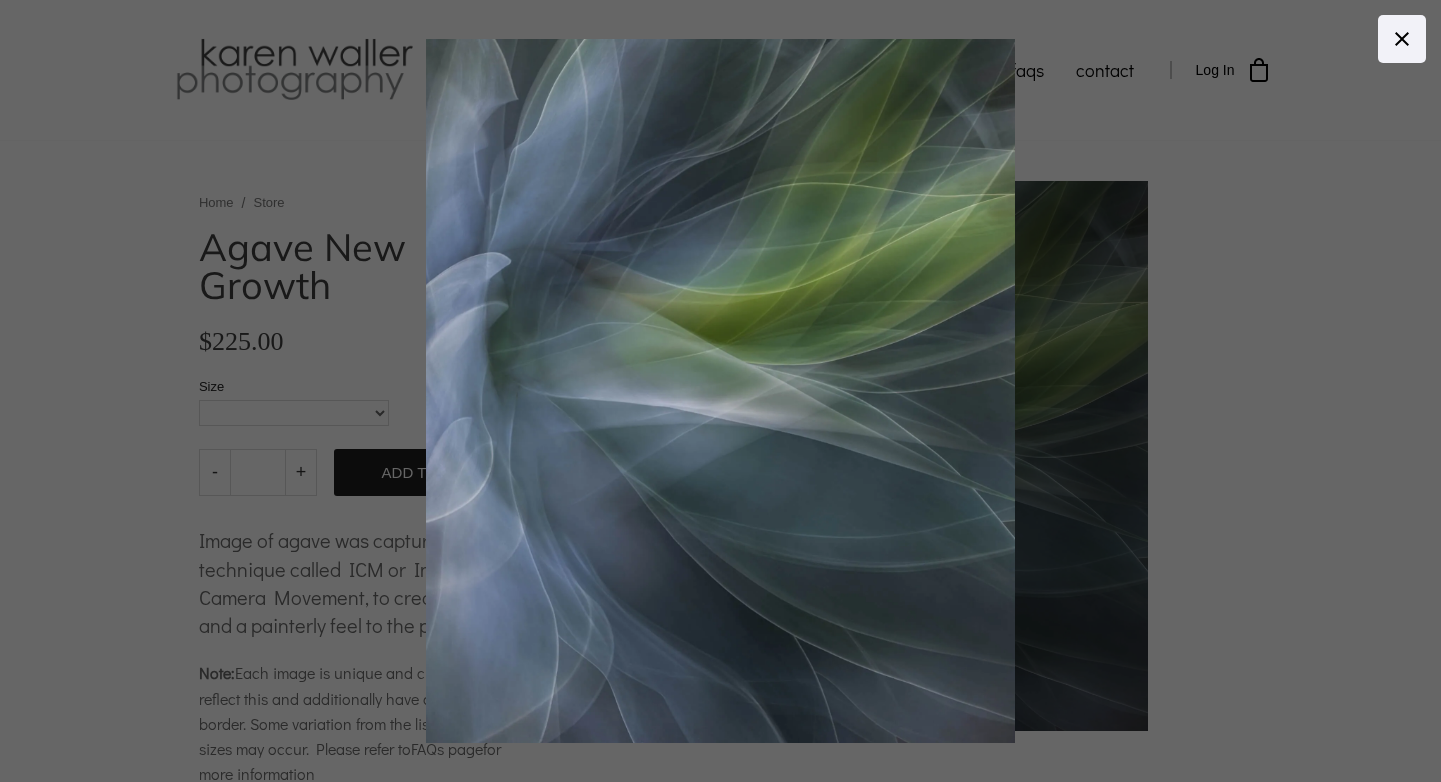 click on "collections
humanity" at bounding box center (720, 391) 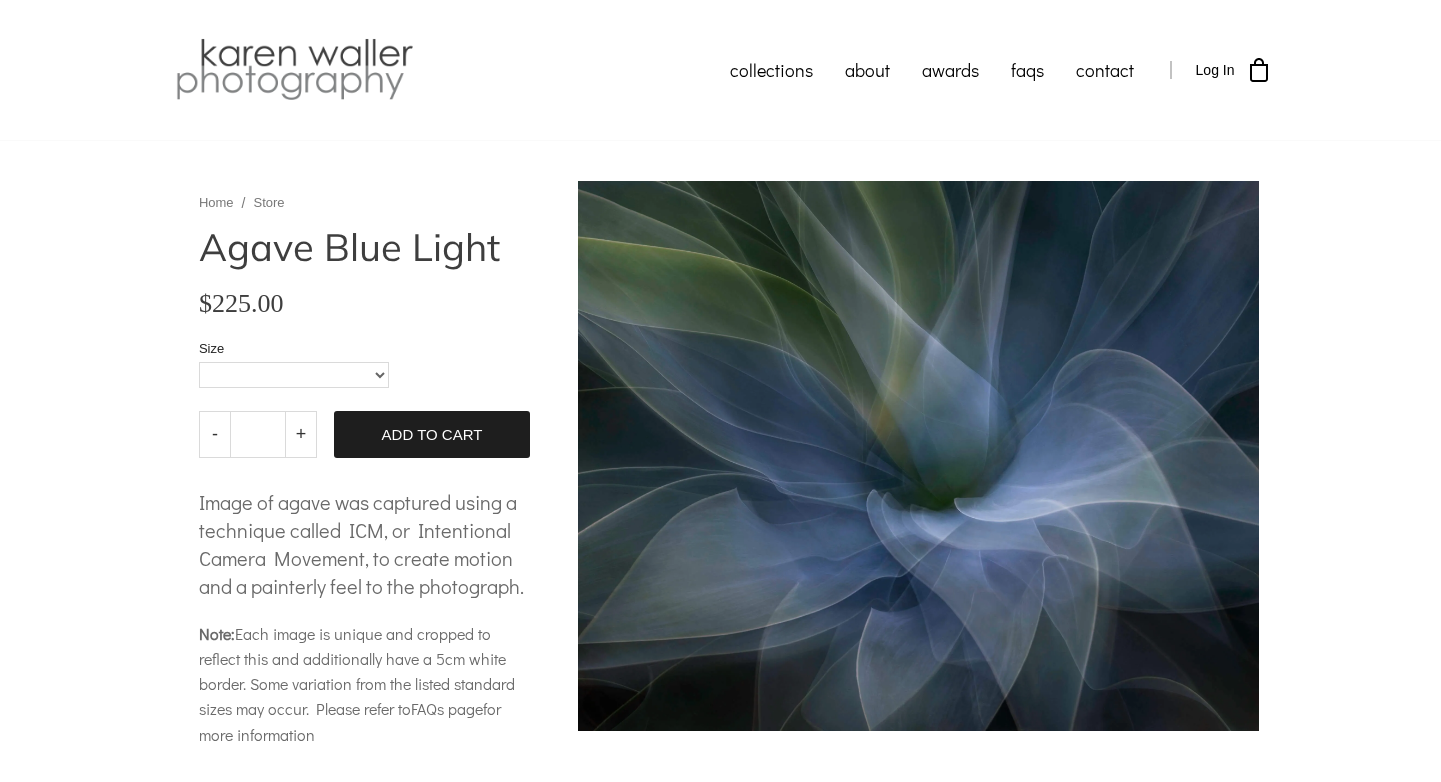scroll, scrollTop: 0, scrollLeft: 0, axis: both 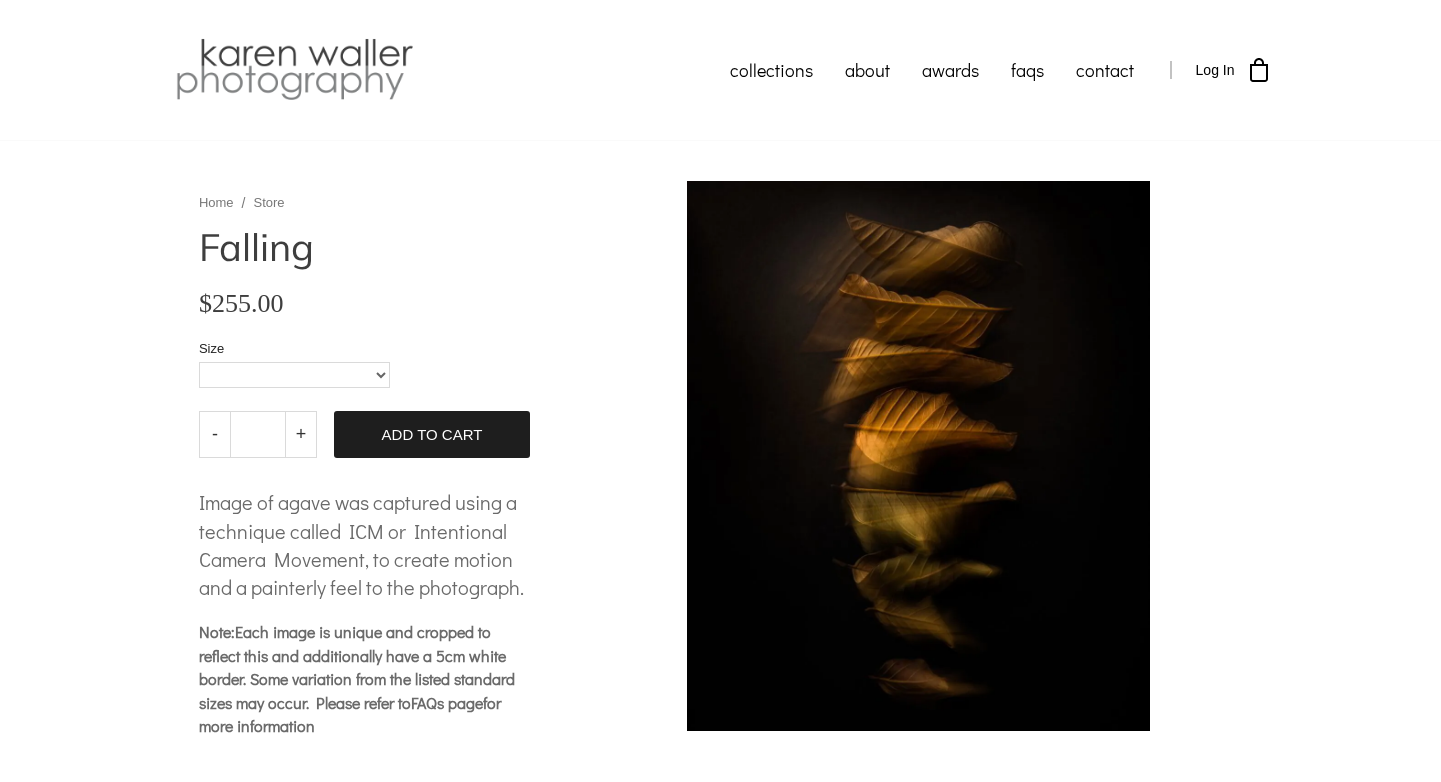 click on "collections
humanity" at bounding box center [720, 602] 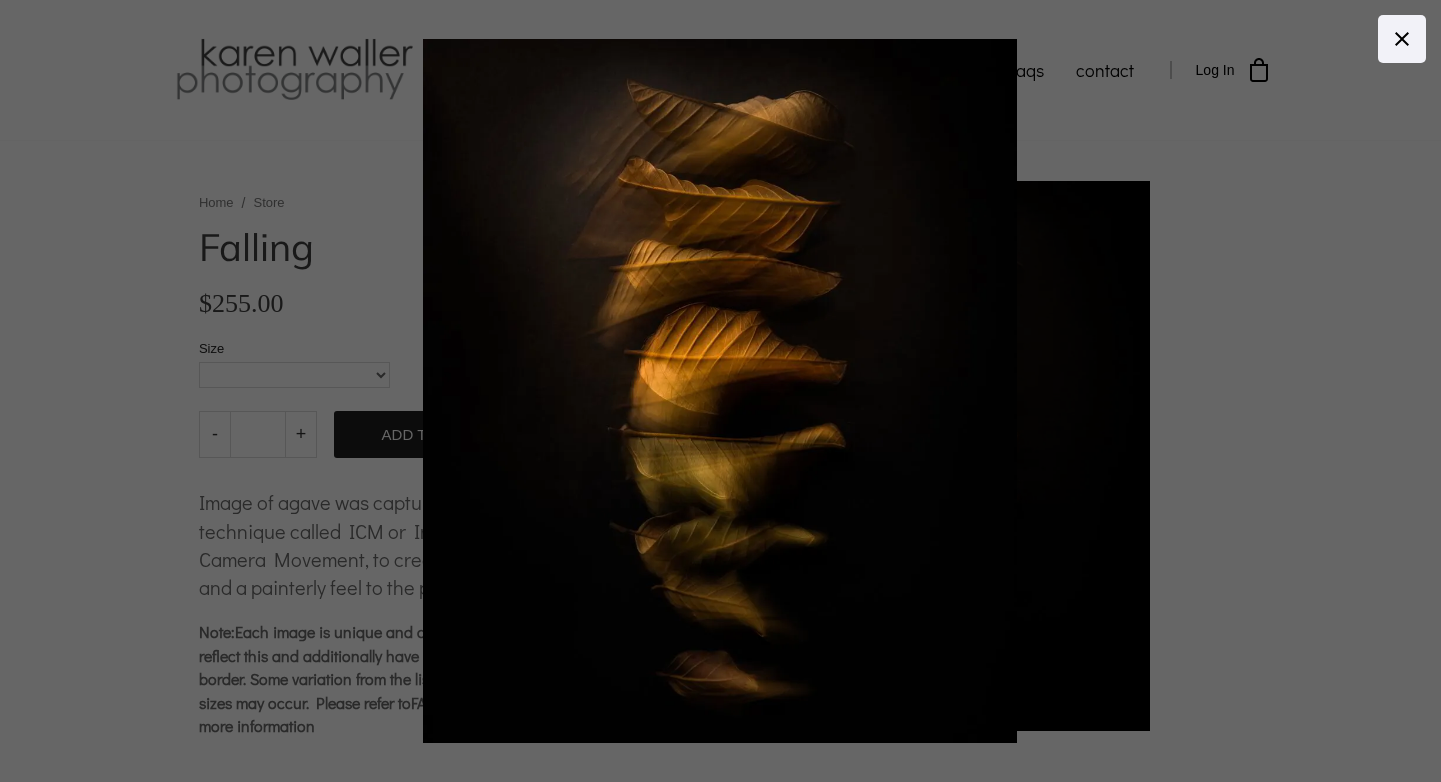 click 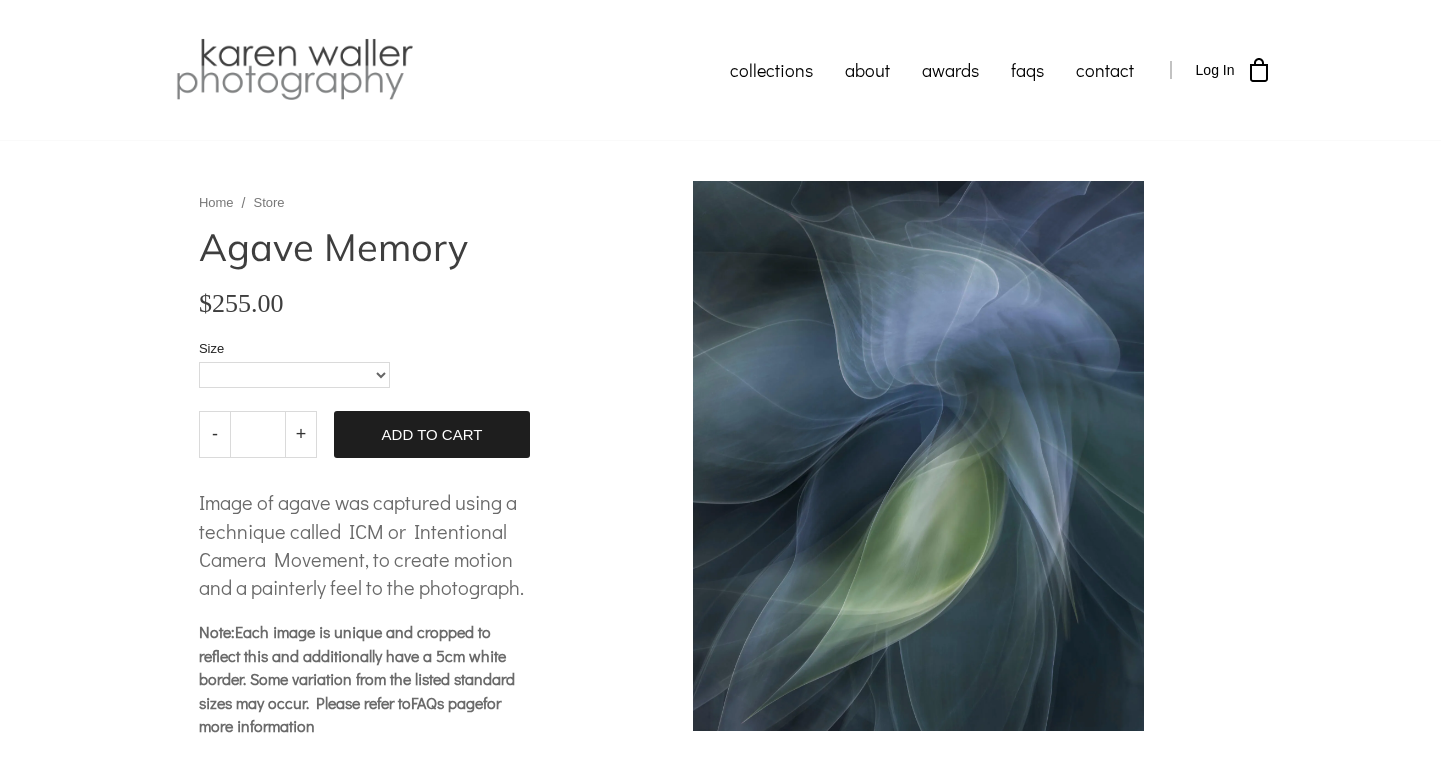 scroll, scrollTop: 0, scrollLeft: 0, axis: both 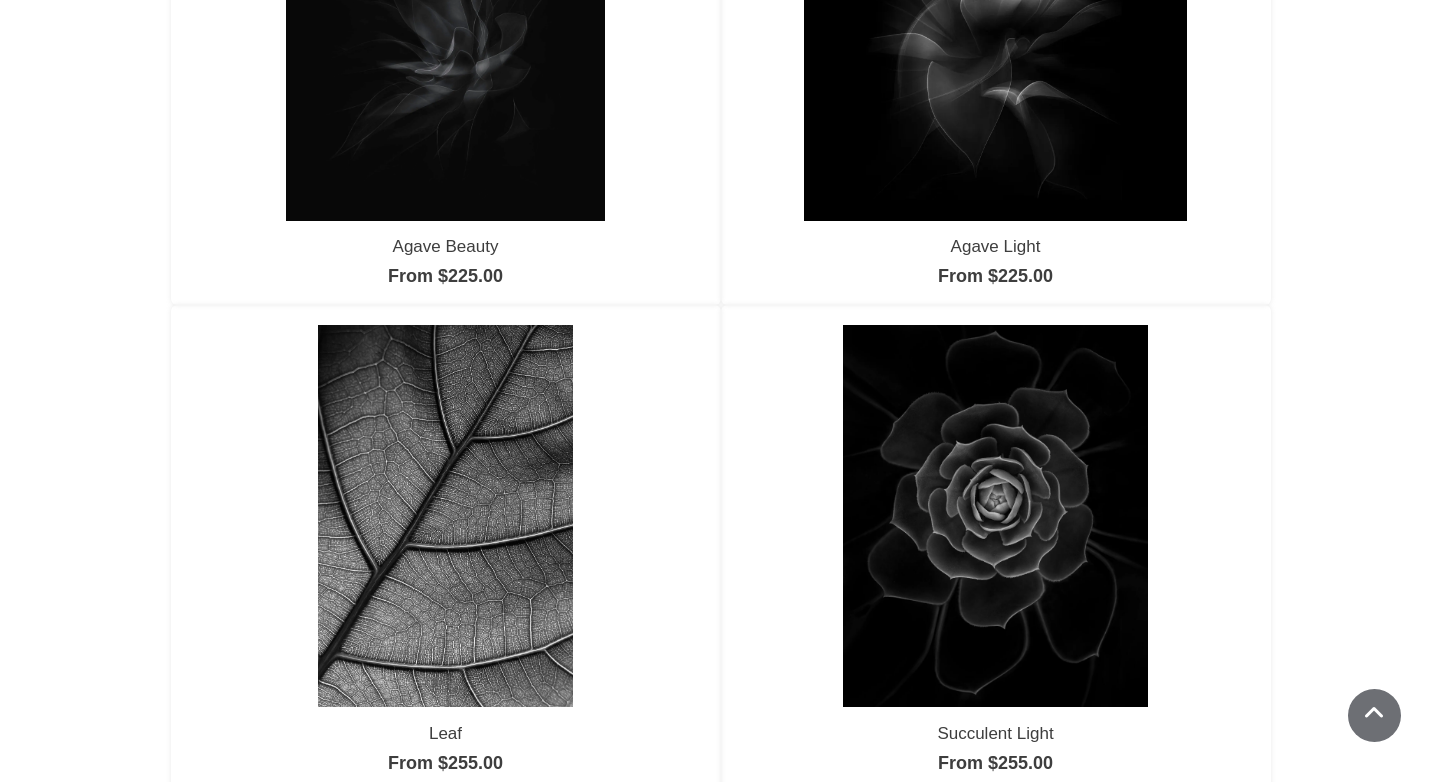 click at bounding box center [445, 516] 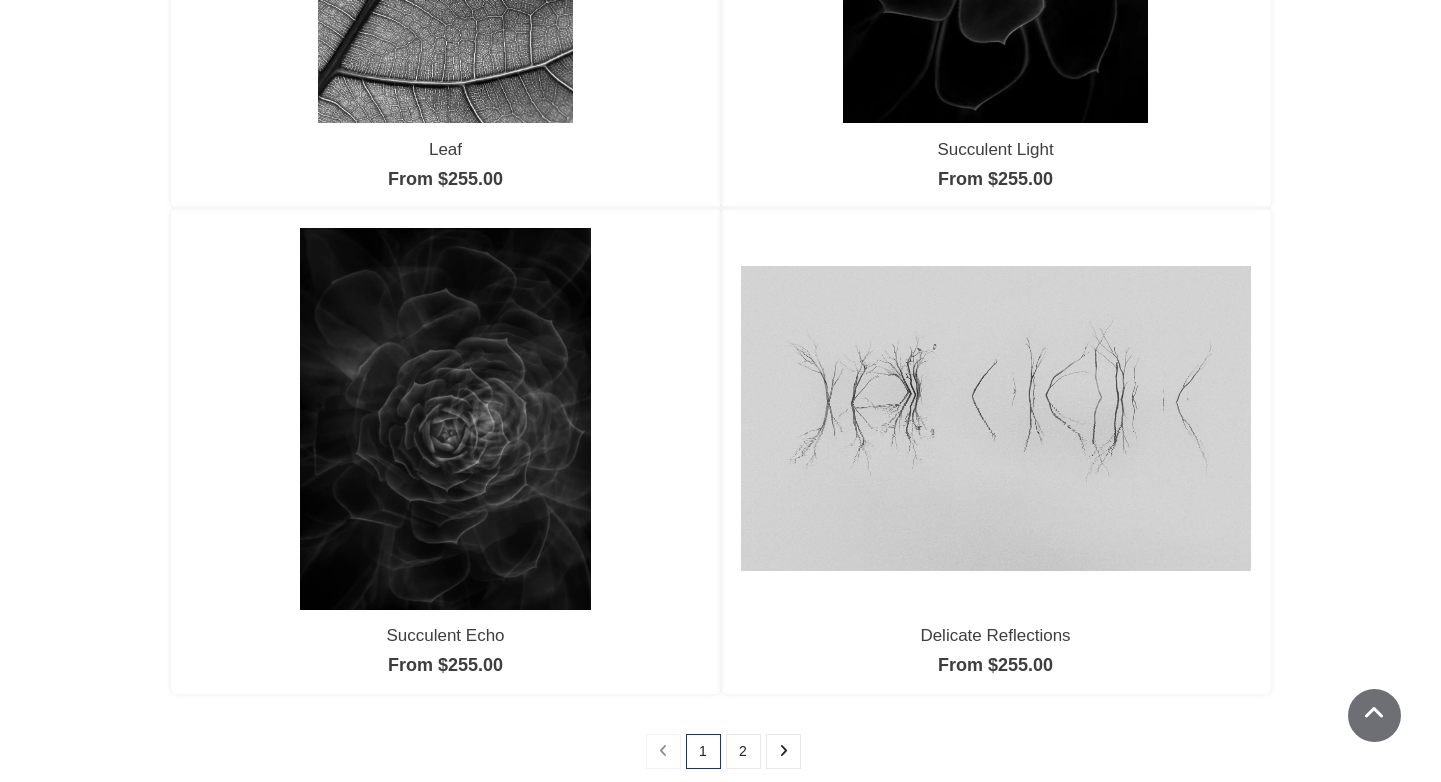 scroll, scrollTop: 1628, scrollLeft: 0, axis: vertical 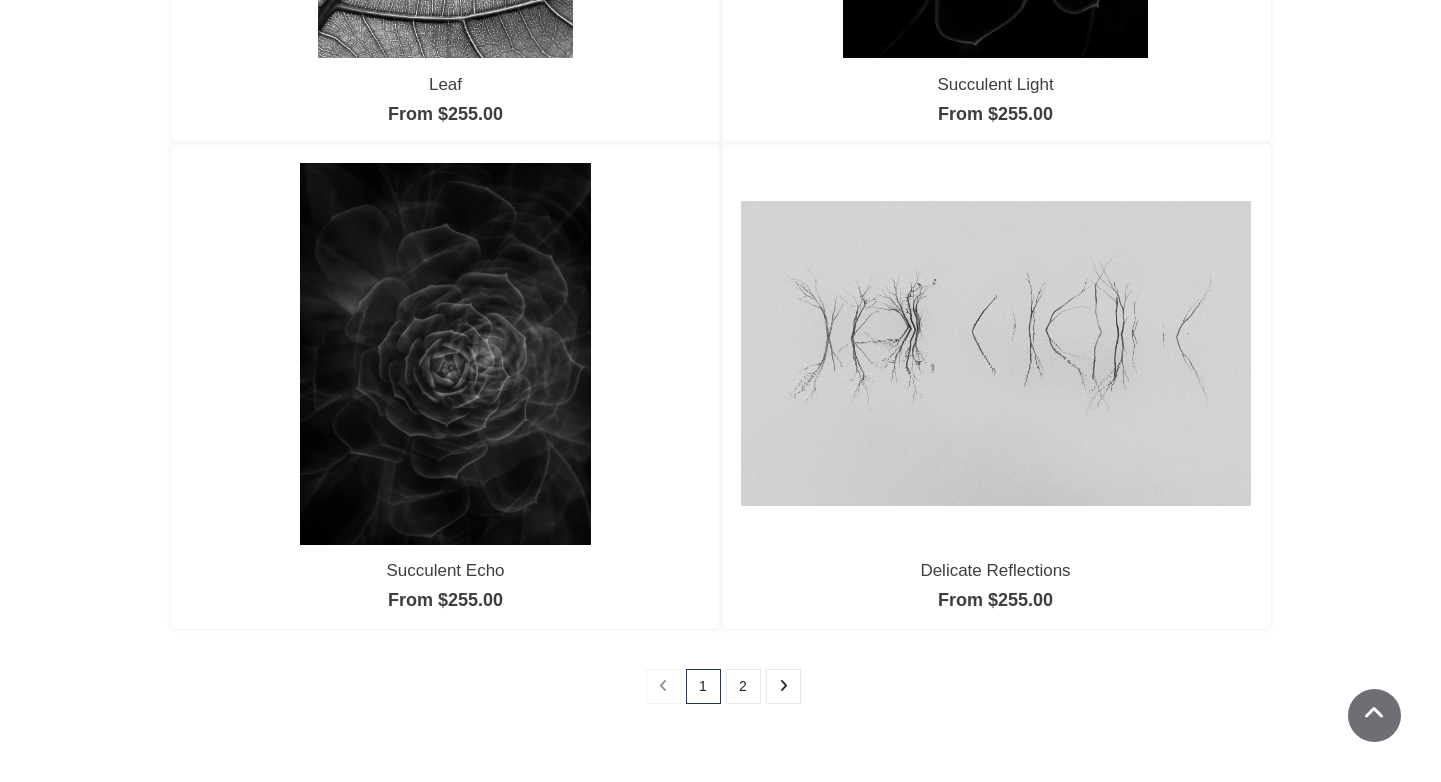 click at bounding box center [445, 354] 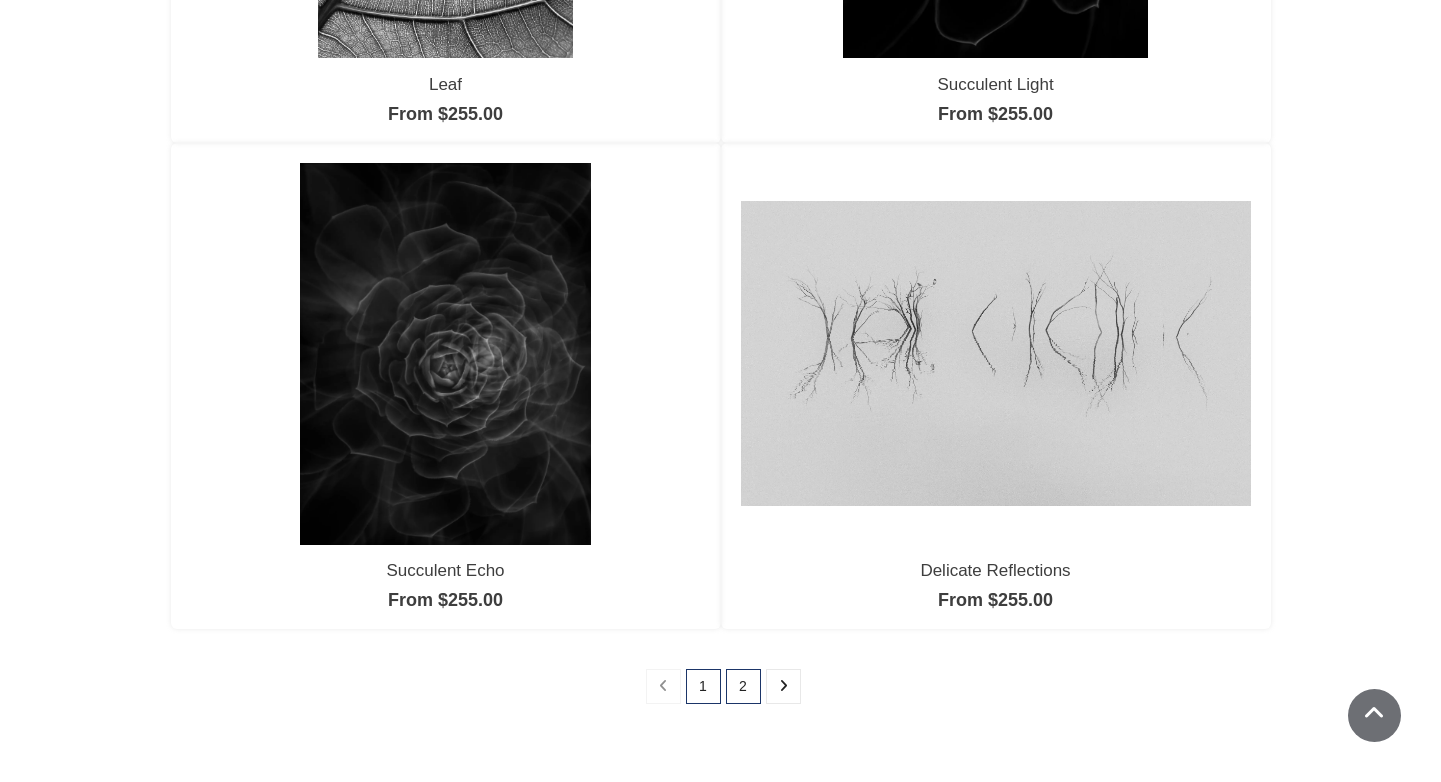 click on "2" at bounding box center (743, 686) 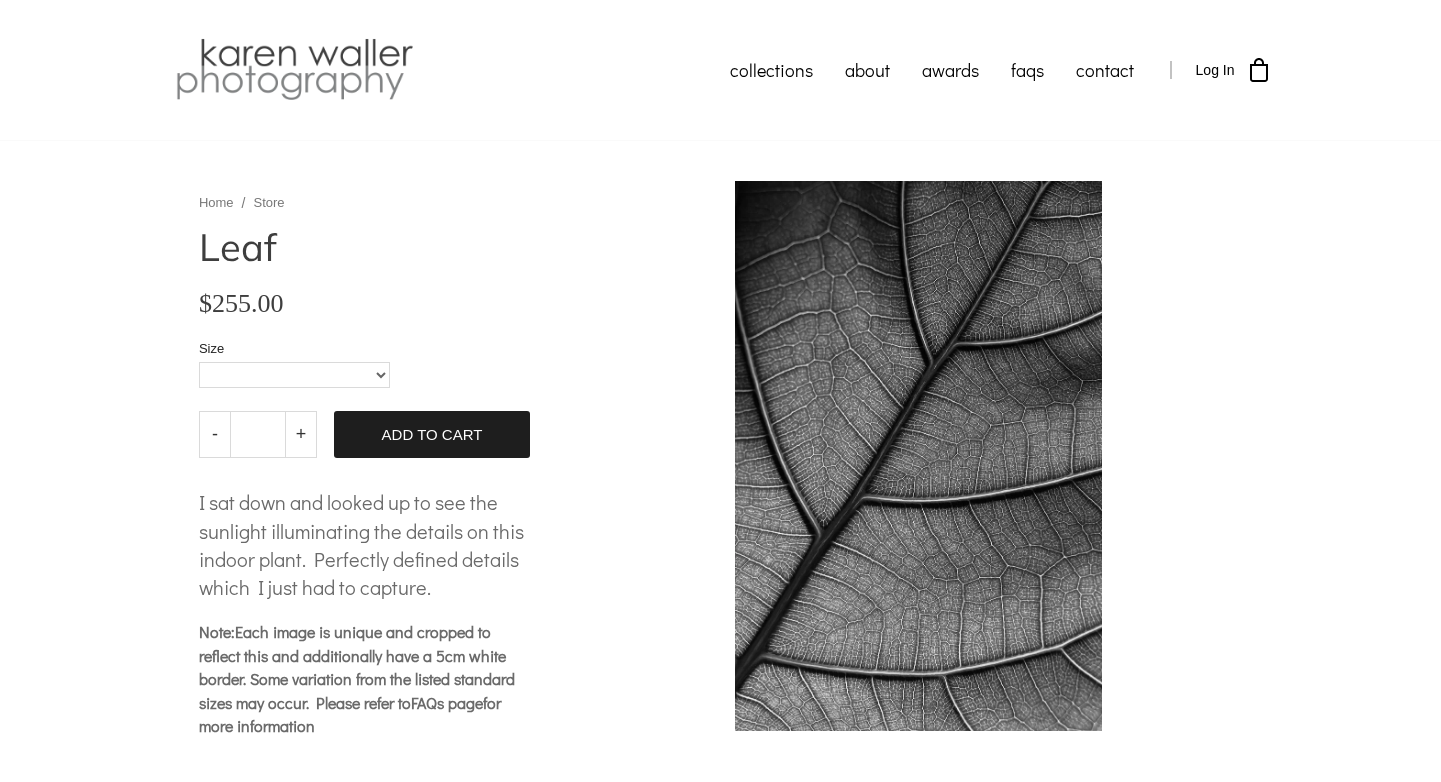 scroll, scrollTop: 0, scrollLeft: 0, axis: both 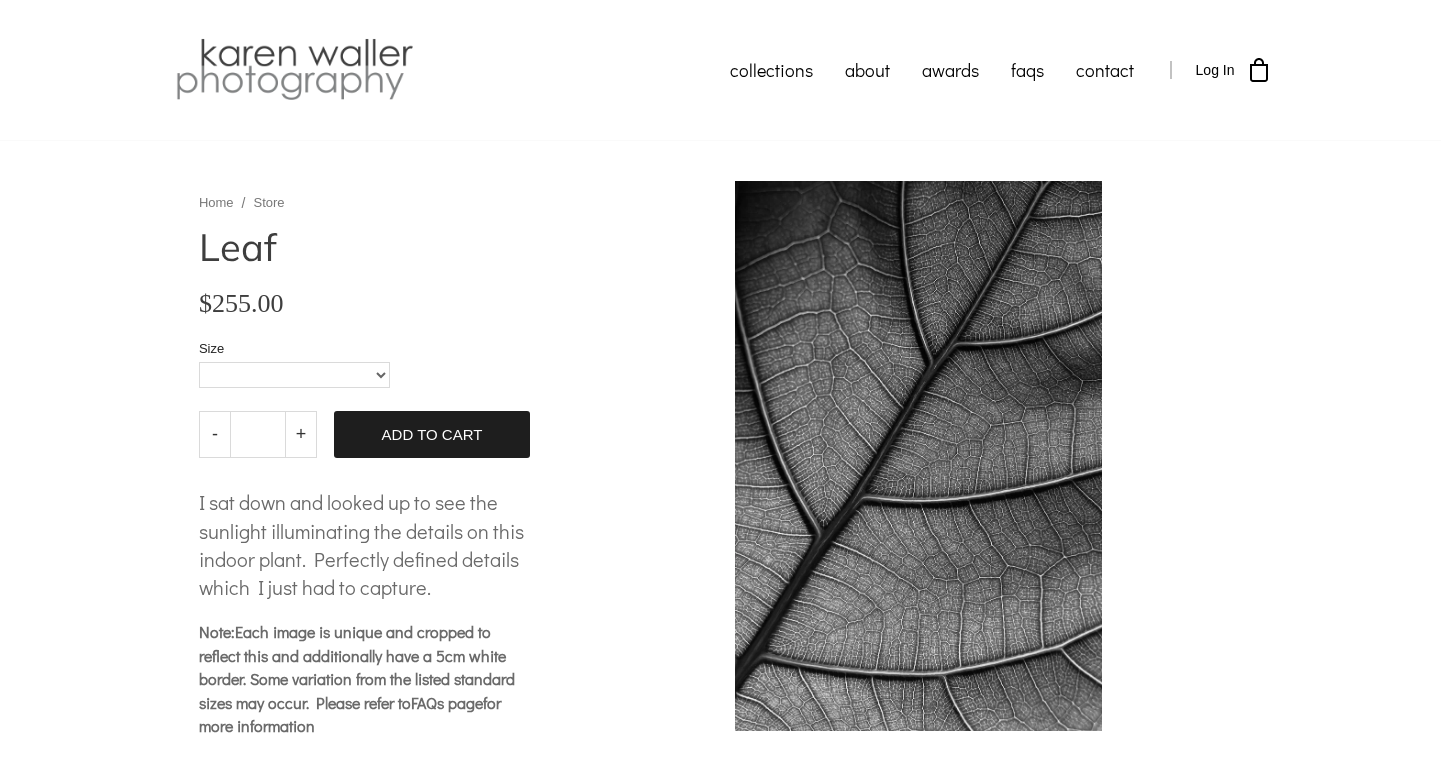 click on "collections
humanity" at bounding box center [720, 602] 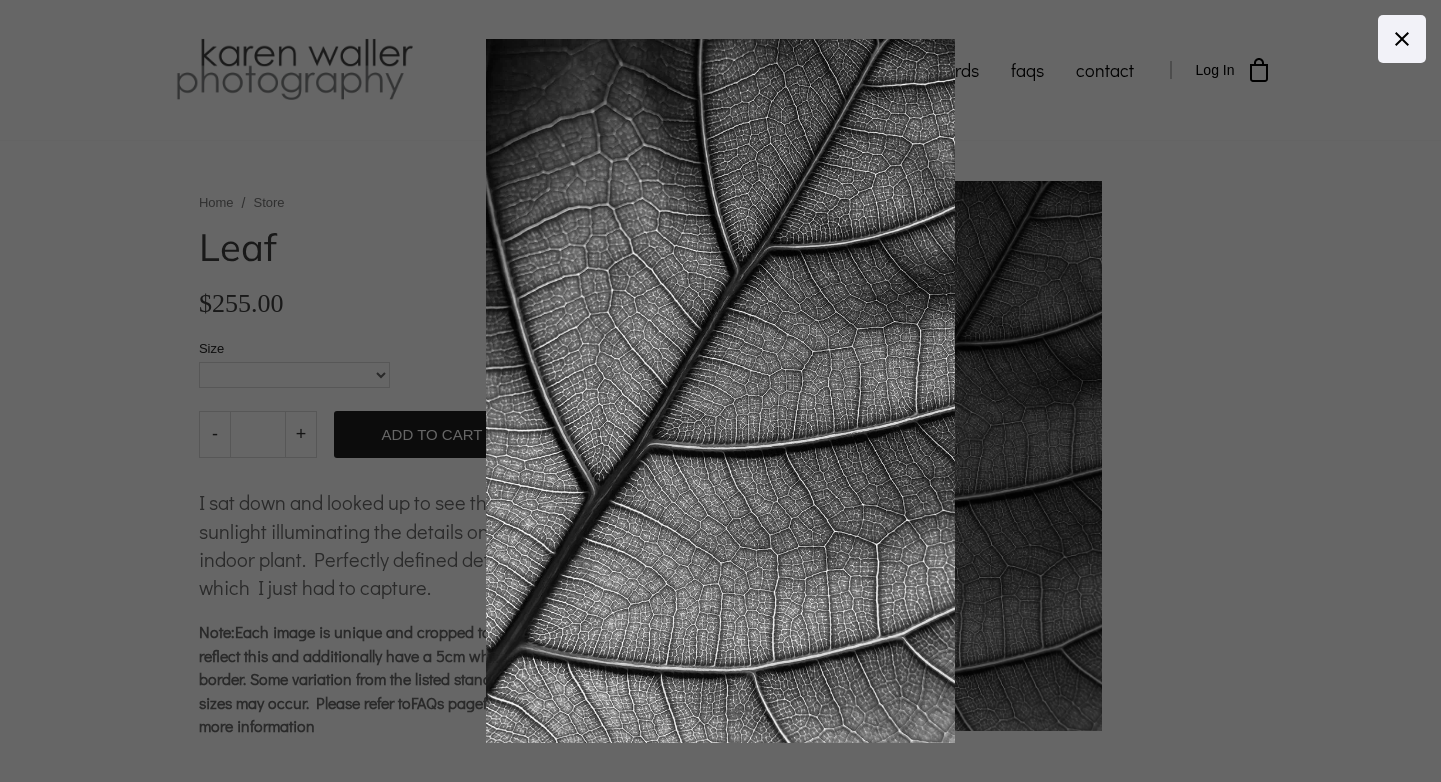 click 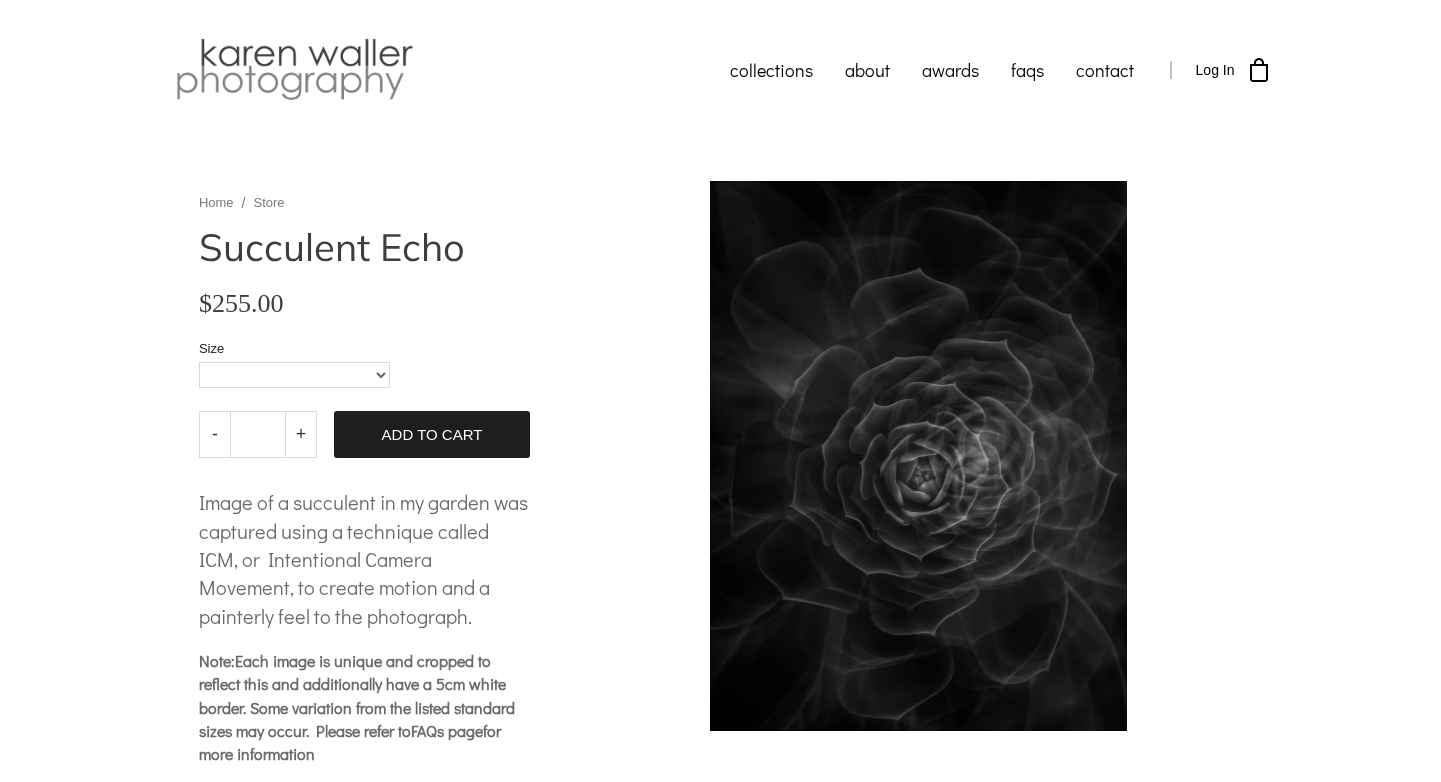 scroll, scrollTop: 0, scrollLeft: 0, axis: both 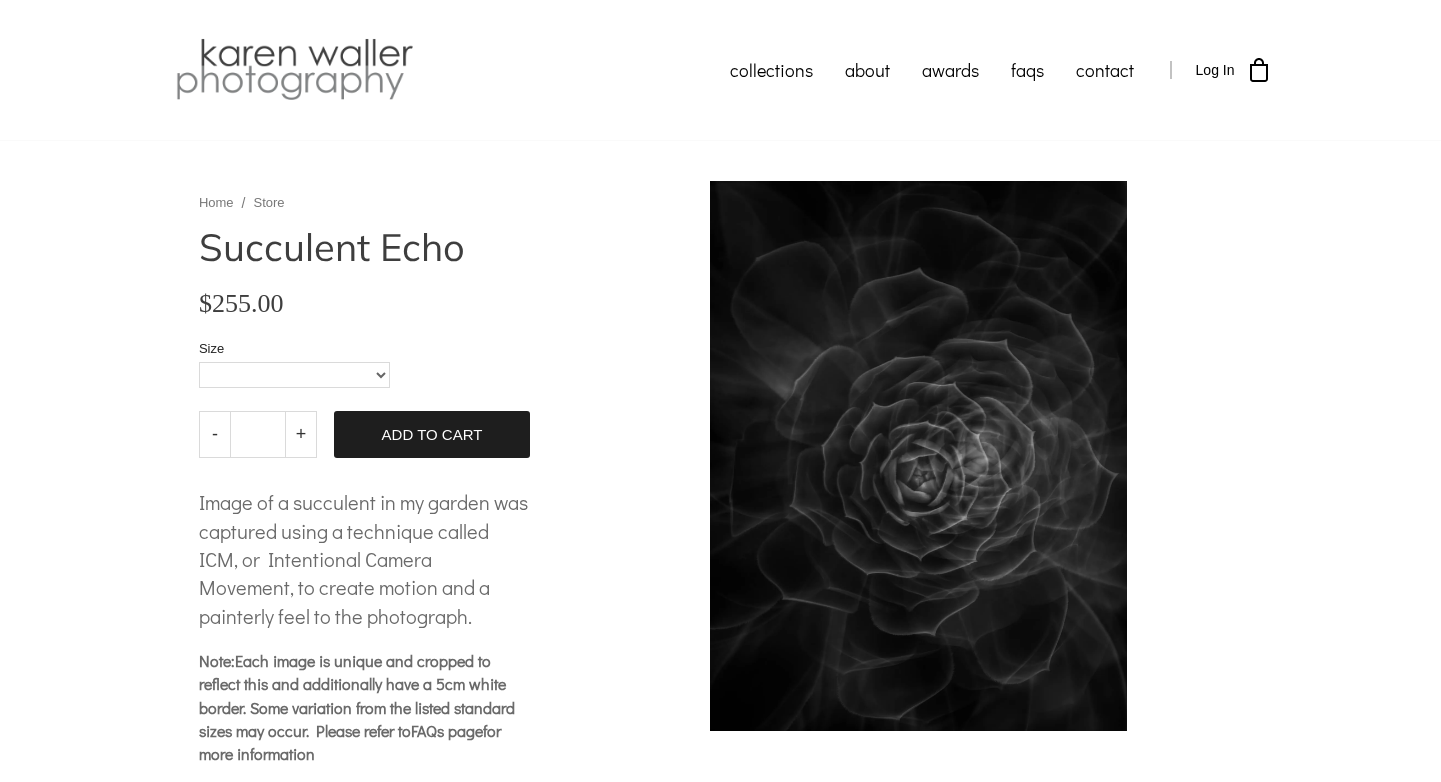 click on "collections
humanity" at bounding box center (720, 617) 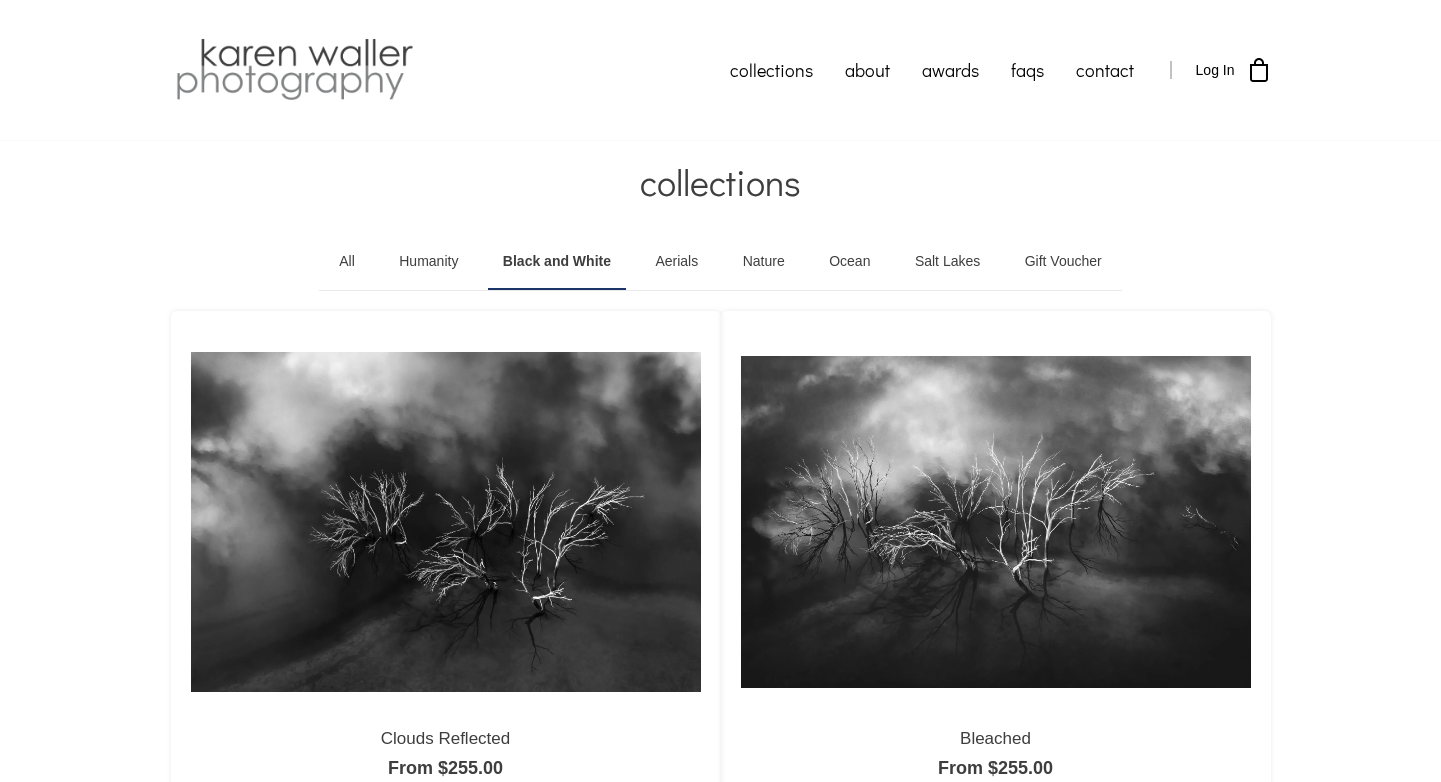scroll, scrollTop: 0, scrollLeft: 0, axis: both 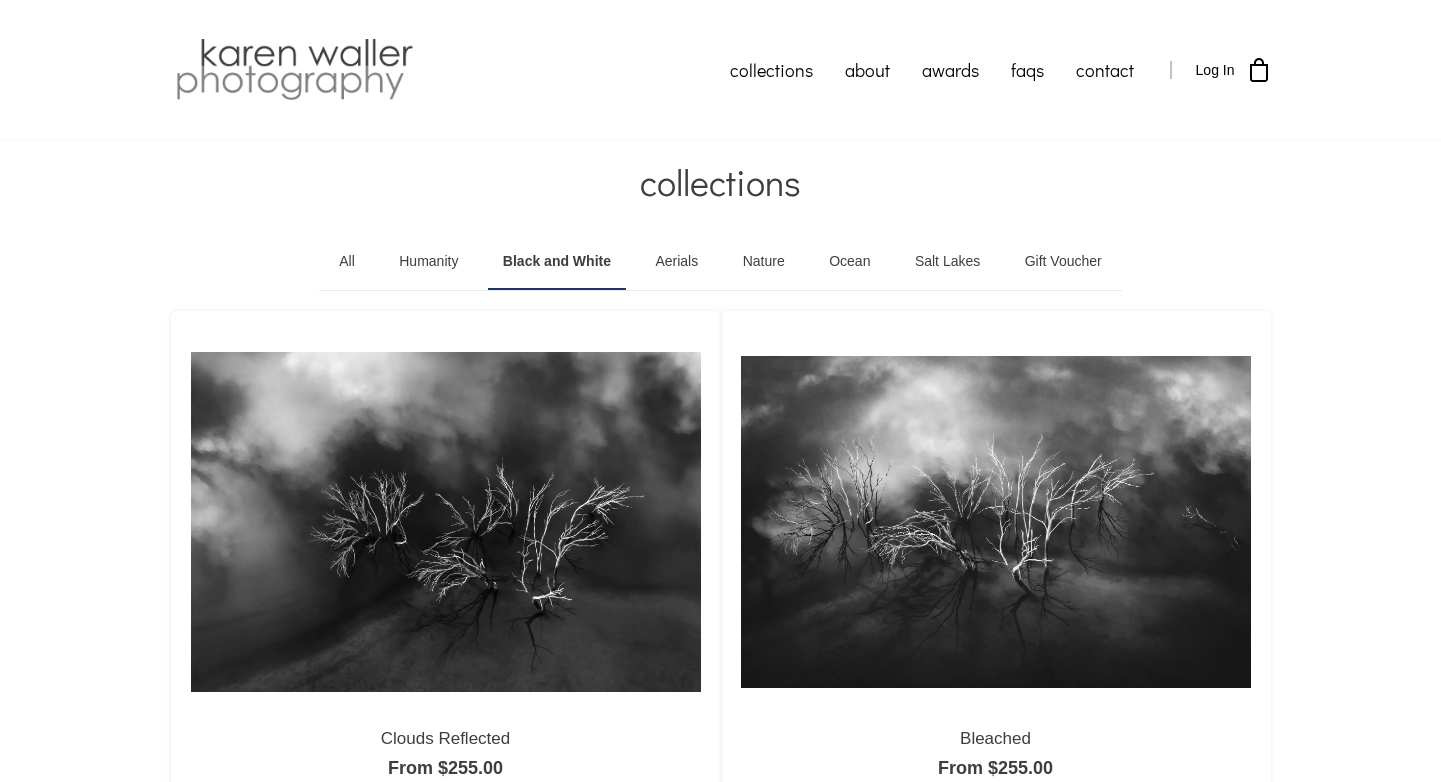click at bounding box center (446, 522) 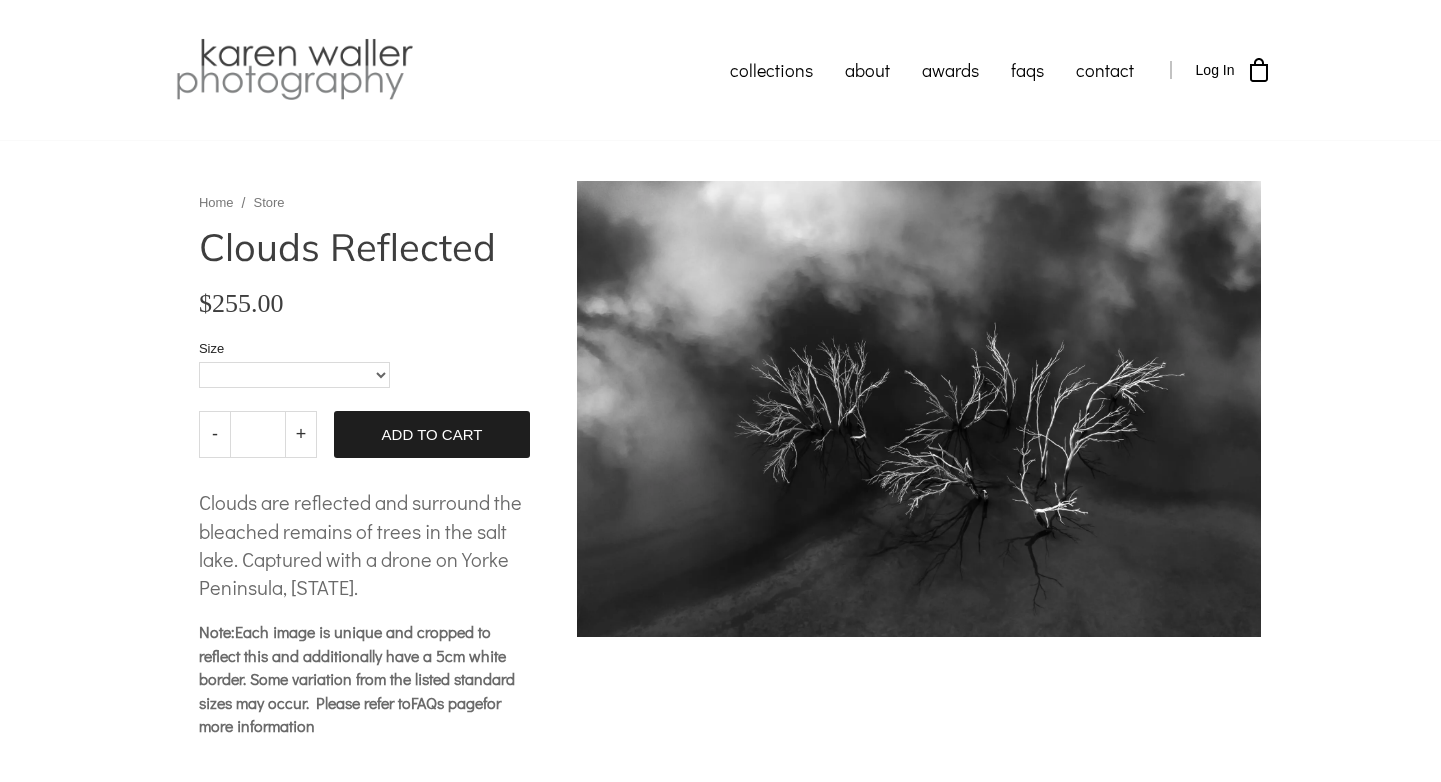 scroll, scrollTop: 0, scrollLeft: 0, axis: both 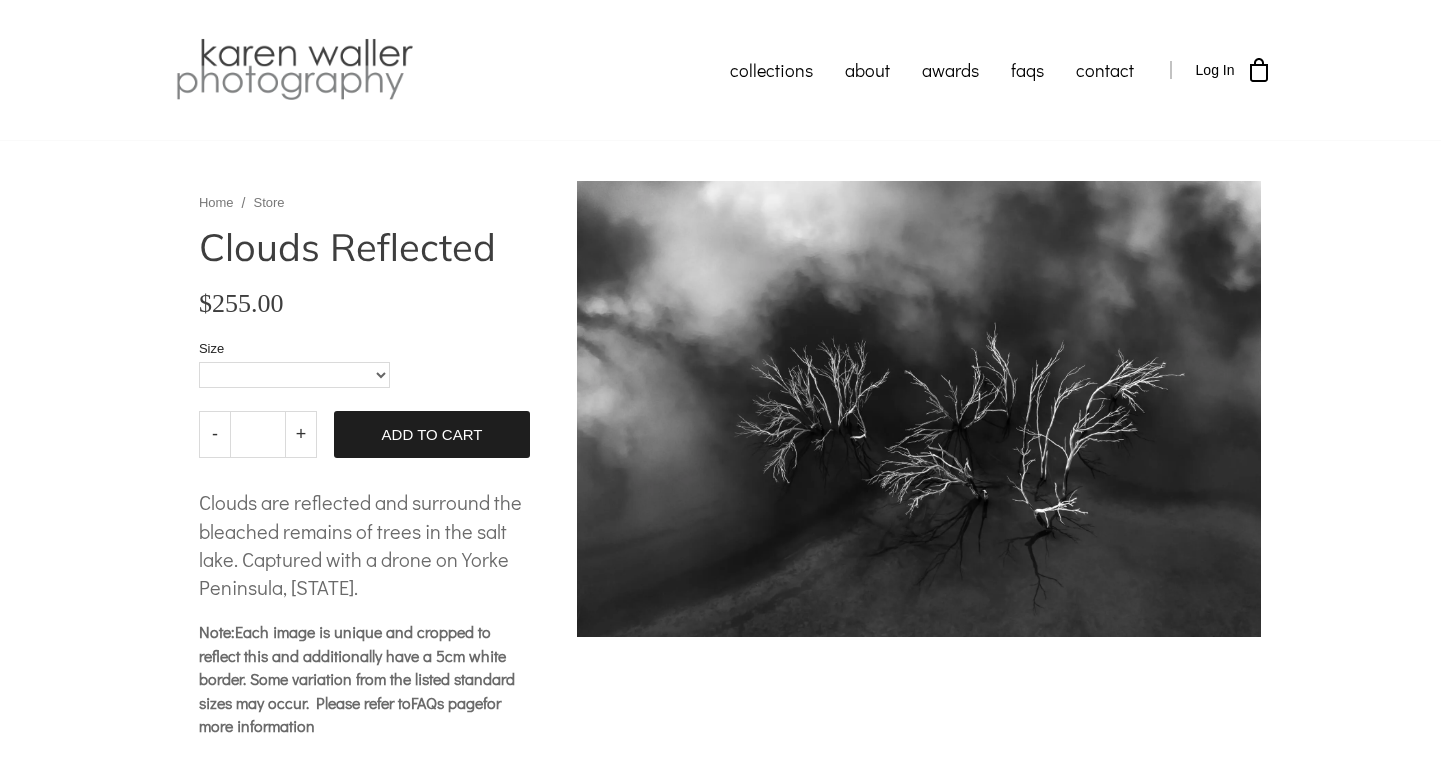 click on "collections
humanity" at bounding box center (720, 602) 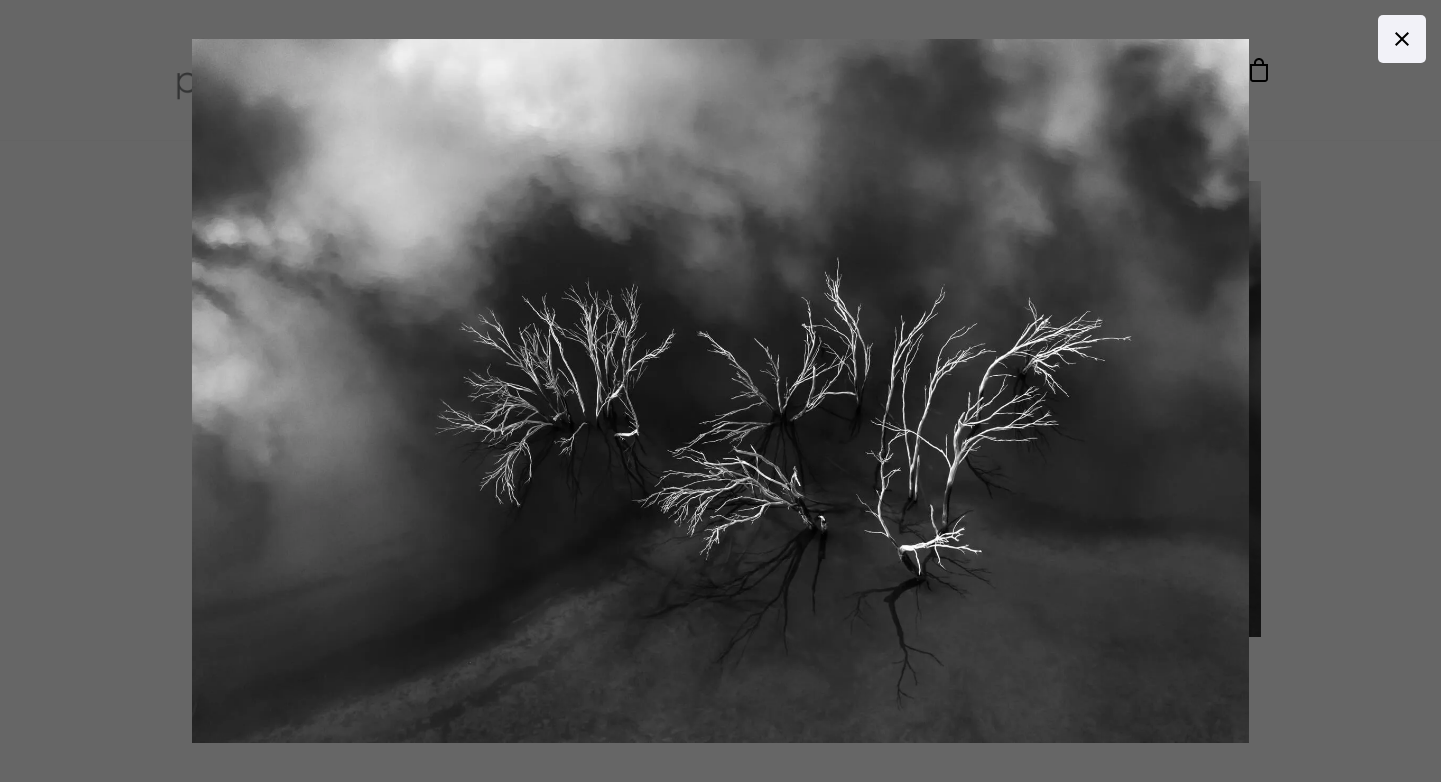 click 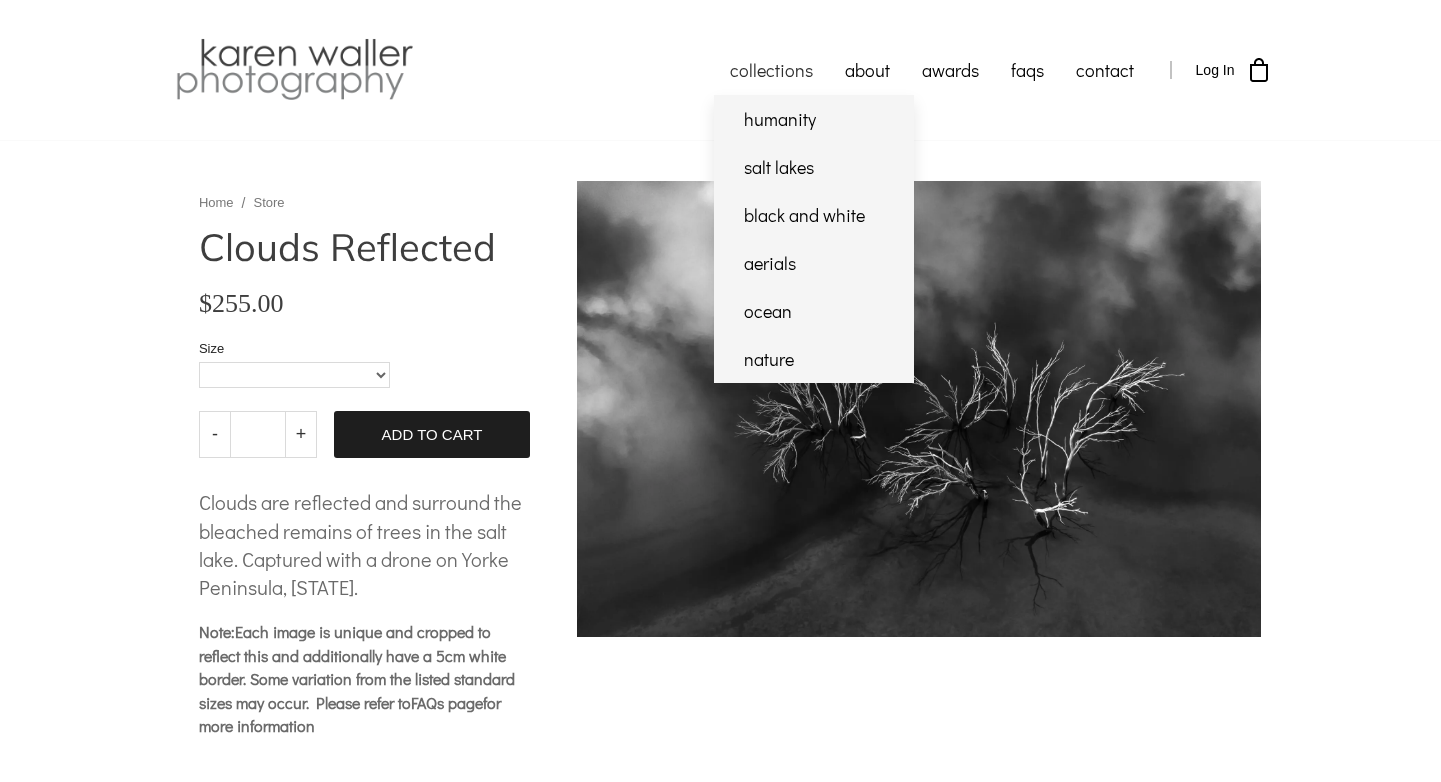 click on "collections" at bounding box center [771, 70] 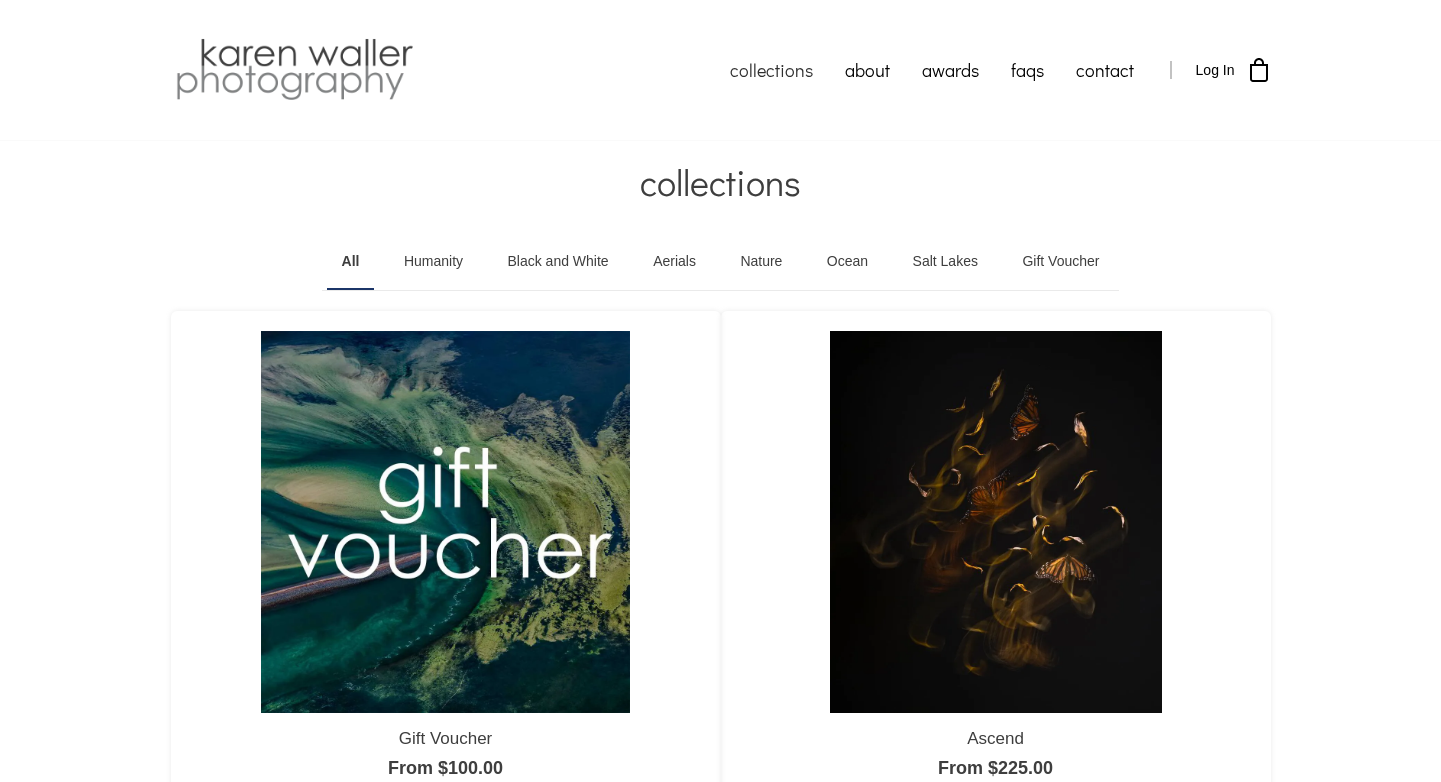 scroll, scrollTop: 6, scrollLeft: 0, axis: vertical 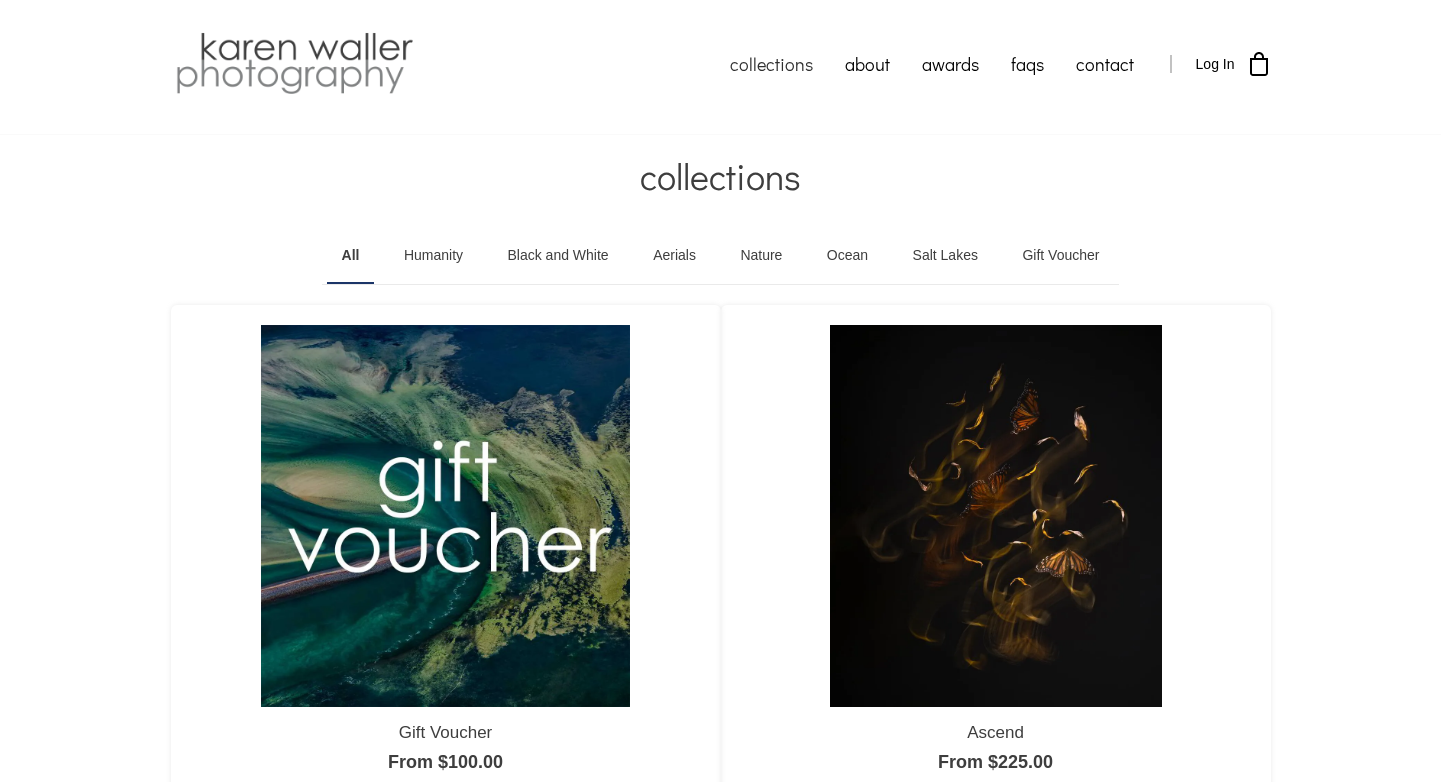 click on "Ocean" at bounding box center (847, 256) 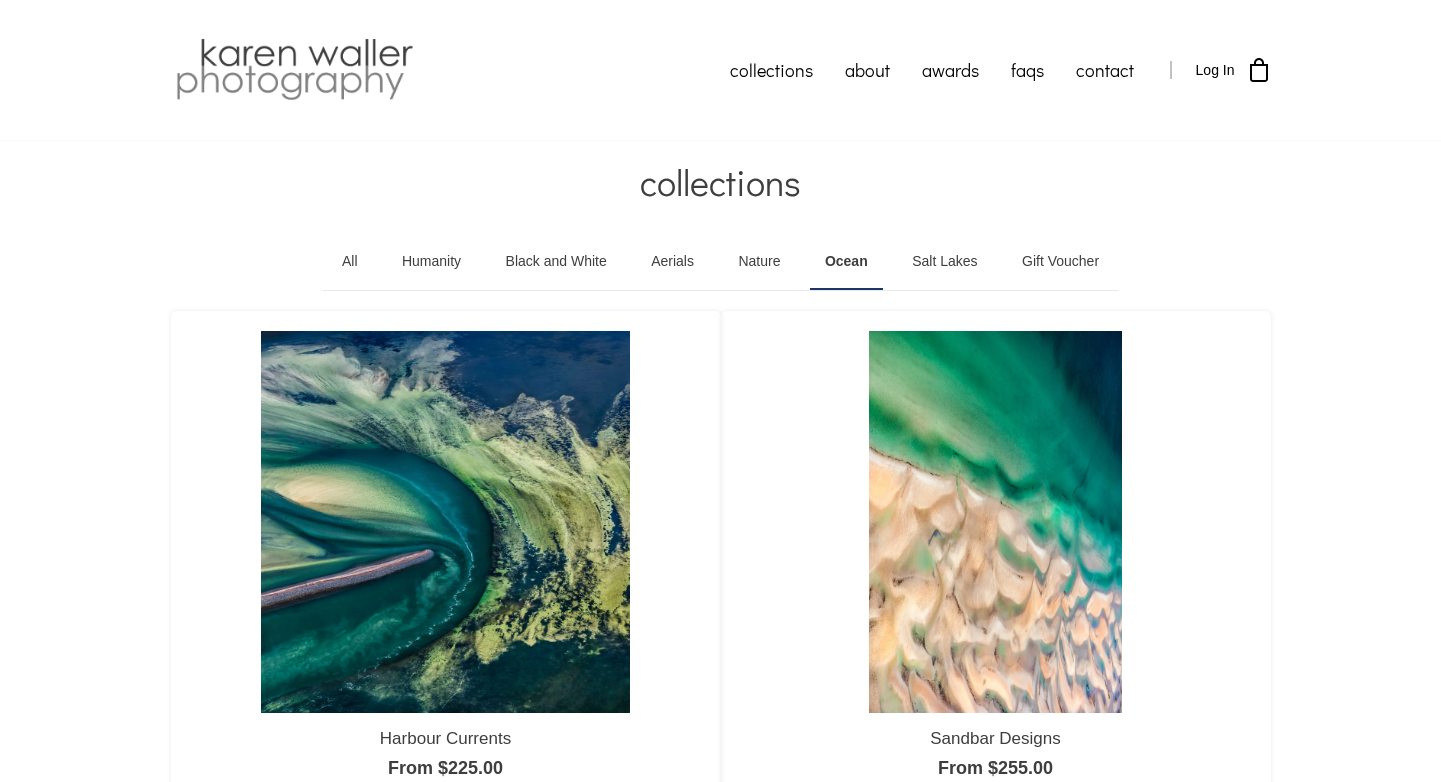 scroll, scrollTop: 0, scrollLeft: 0, axis: both 